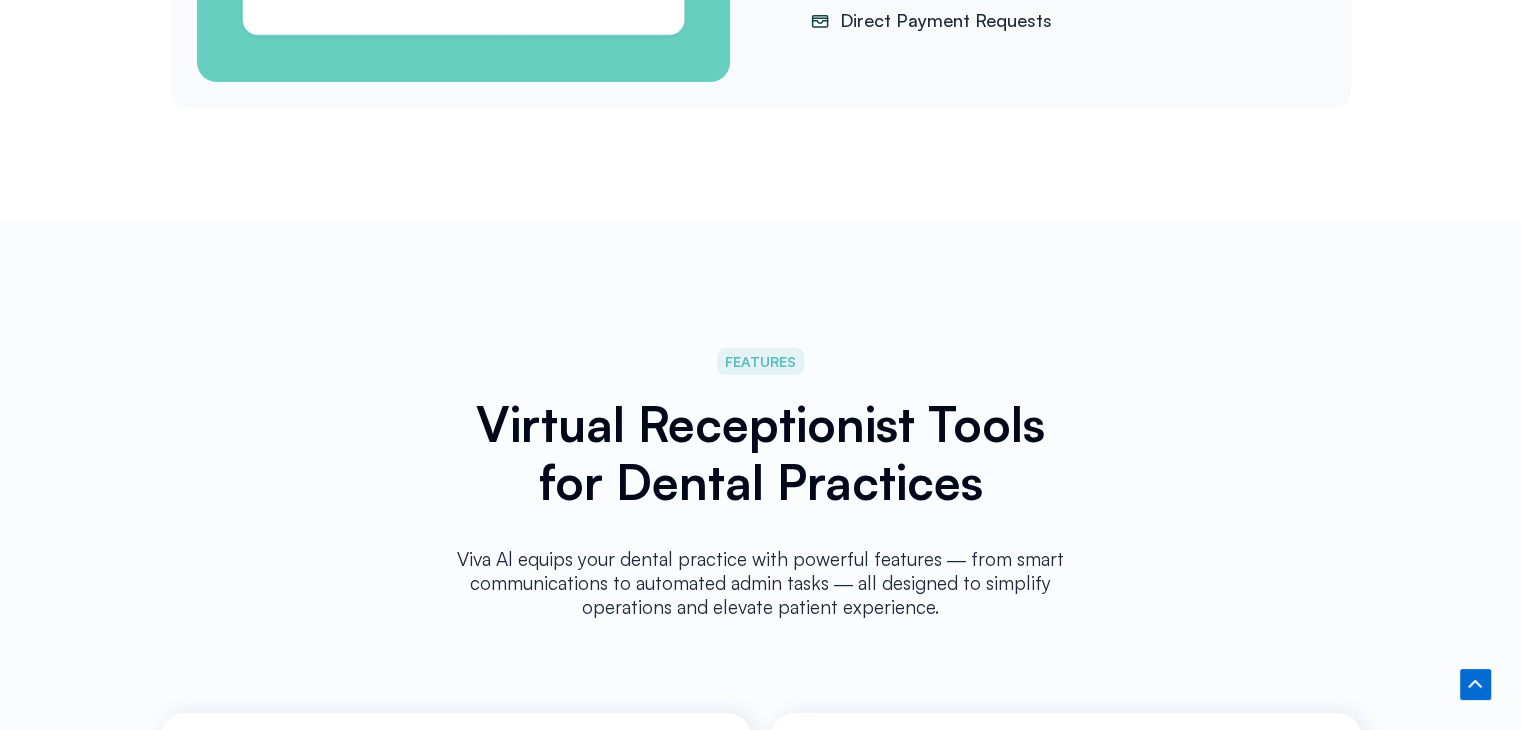 scroll, scrollTop: 3340, scrollLeft: 0, axis: vertical 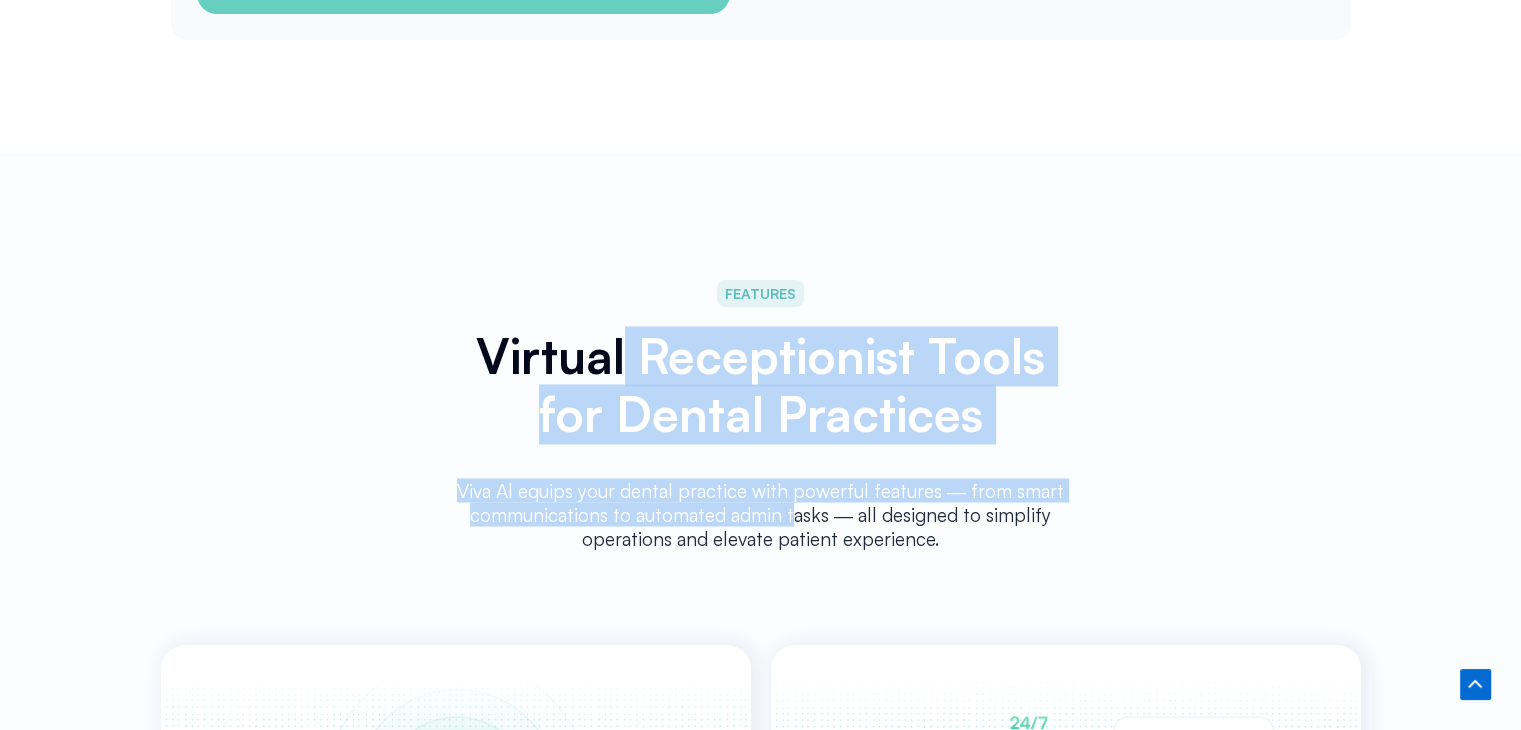 drag, startPoint x: 630, startPoint y: 317, endPoint x: 803, endPoint y: 527, distance: 272.0827 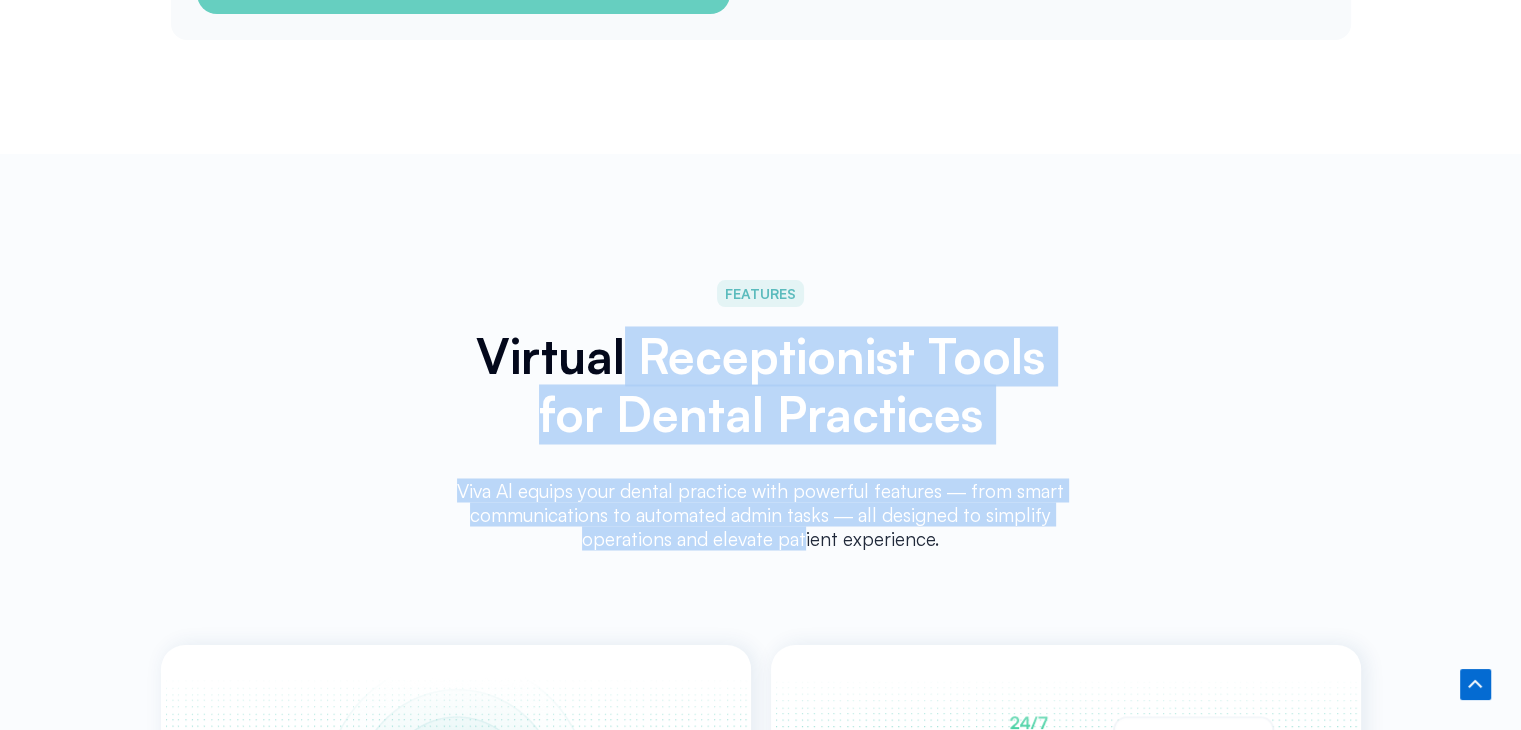 click on "Viva Al equips your dental practice with powerful features ― from smart communications to automated admin tasks ― all designed to simplify operations and elevate patient experience." at bounding box center [761, 514] 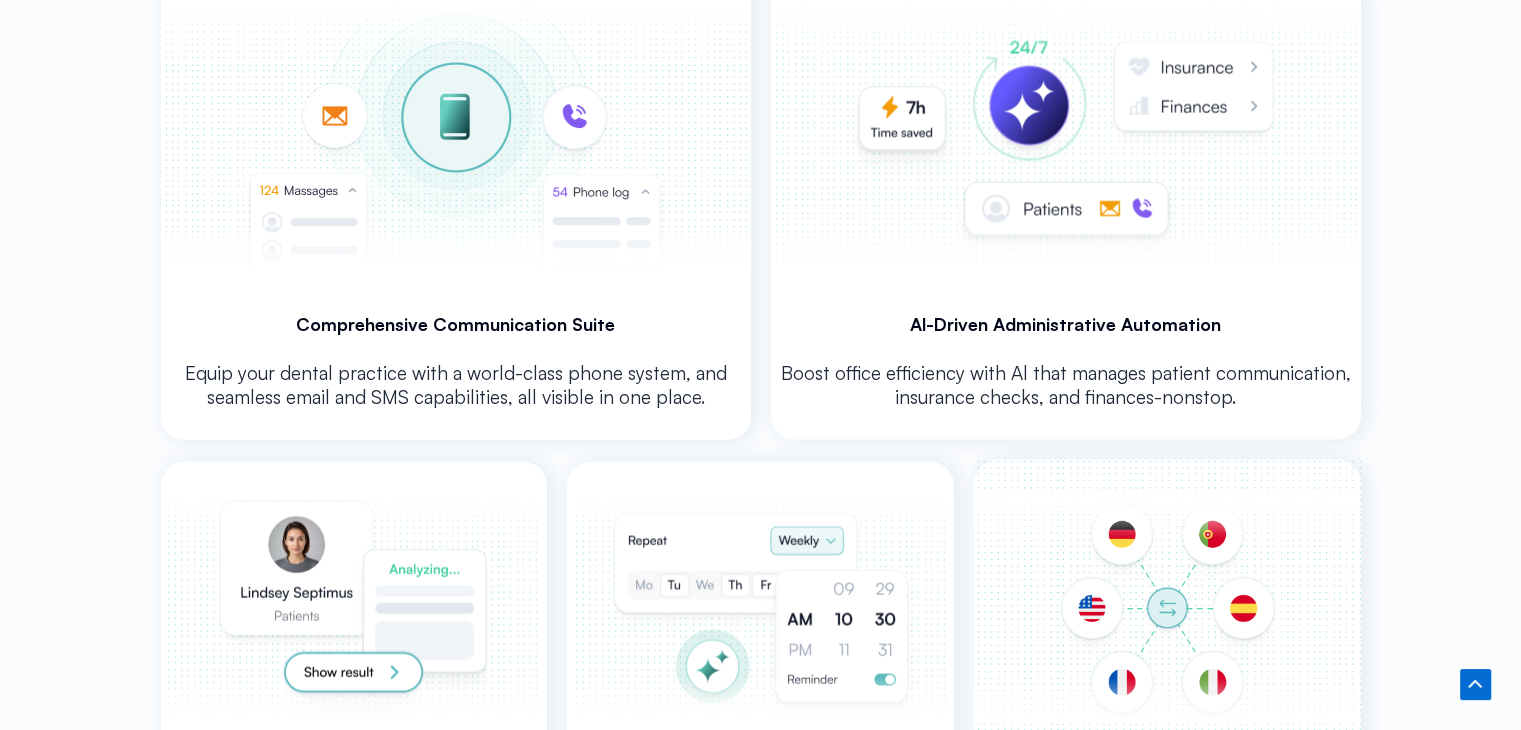 scroll, scrollTop: 4028, scrollLeft: 0, axis: vertical 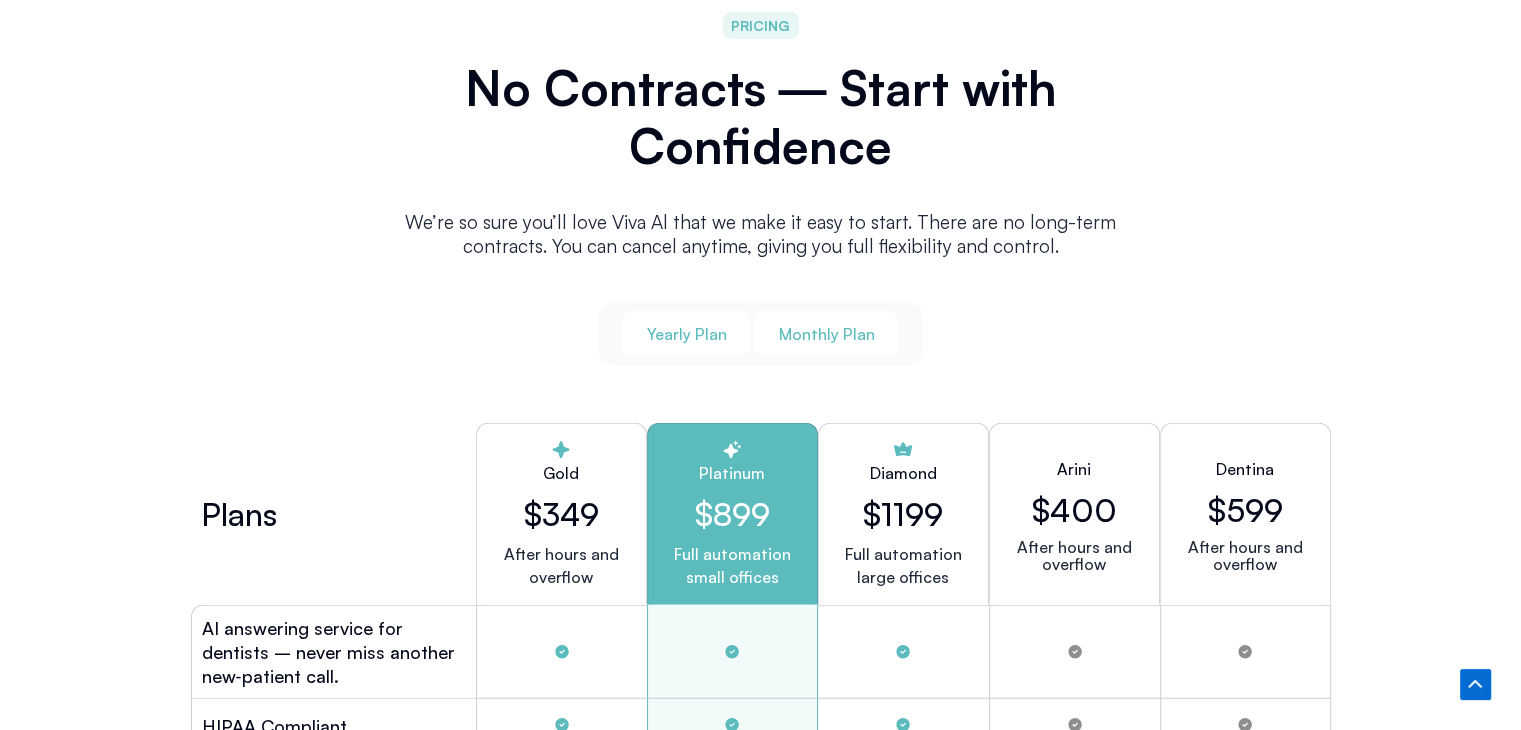click on "Monthly Plan" at bounding box center [826, 334] 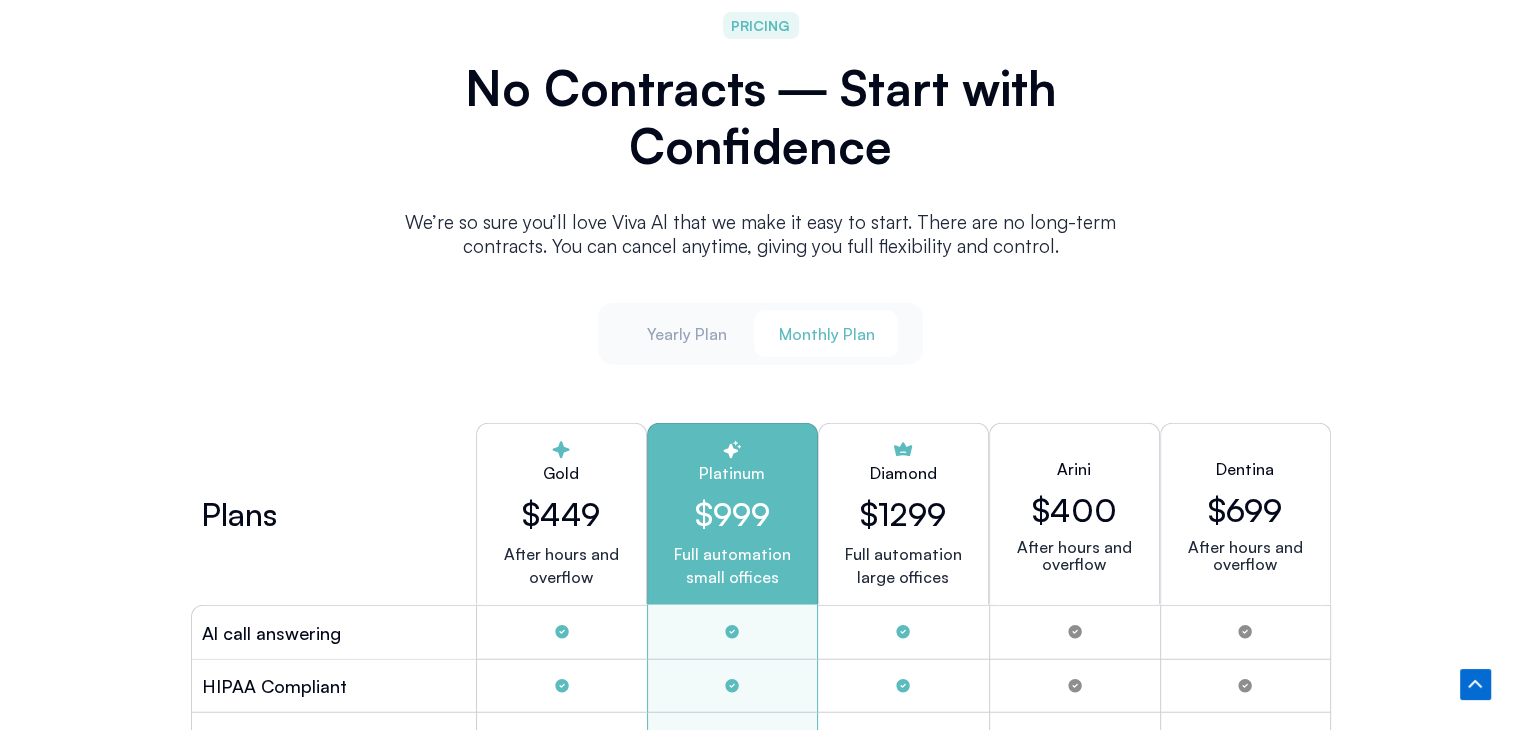 click on "Yearly Plan
Monthly Plan" at bounding box center [760, 334] 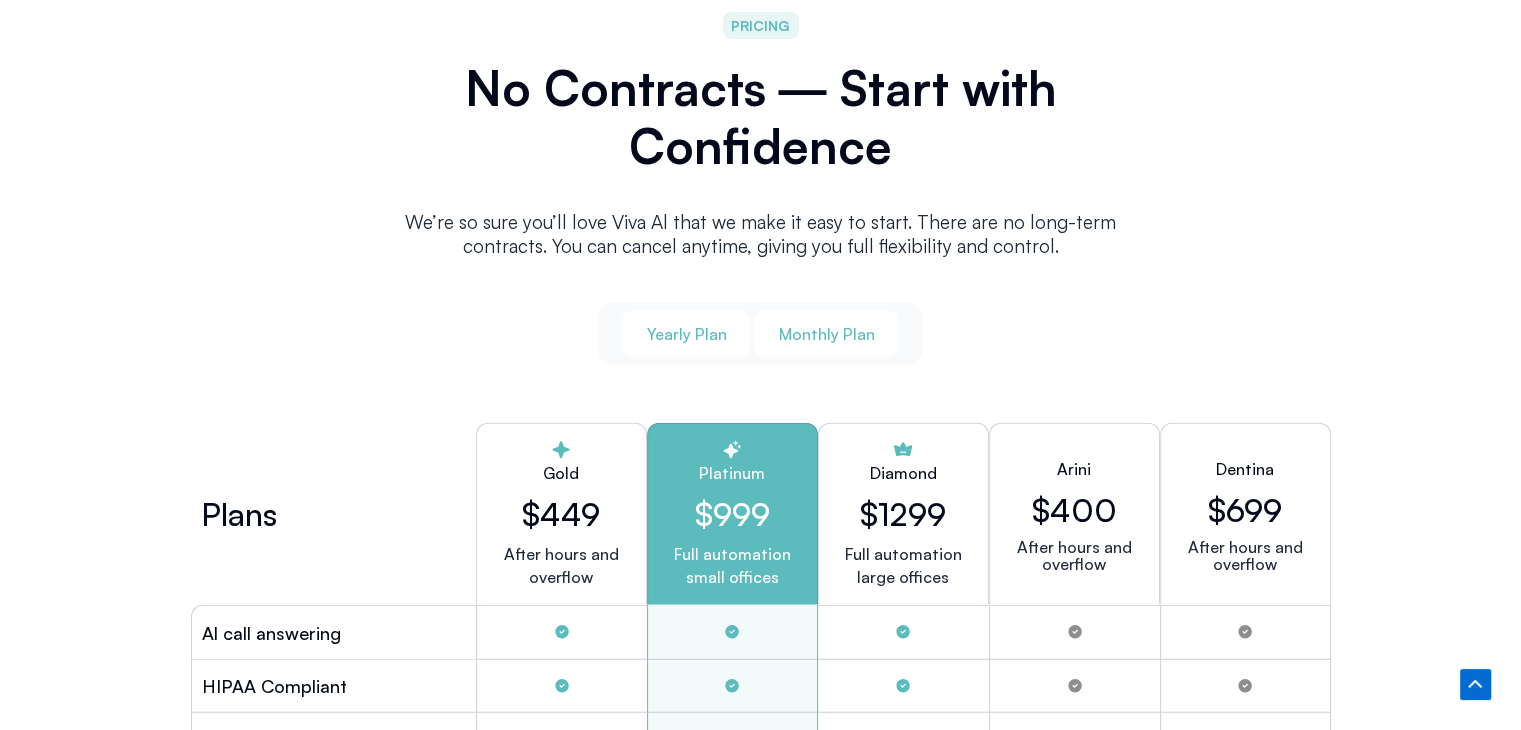 click on "Yearly Plan" at bounding box center [686, 334] 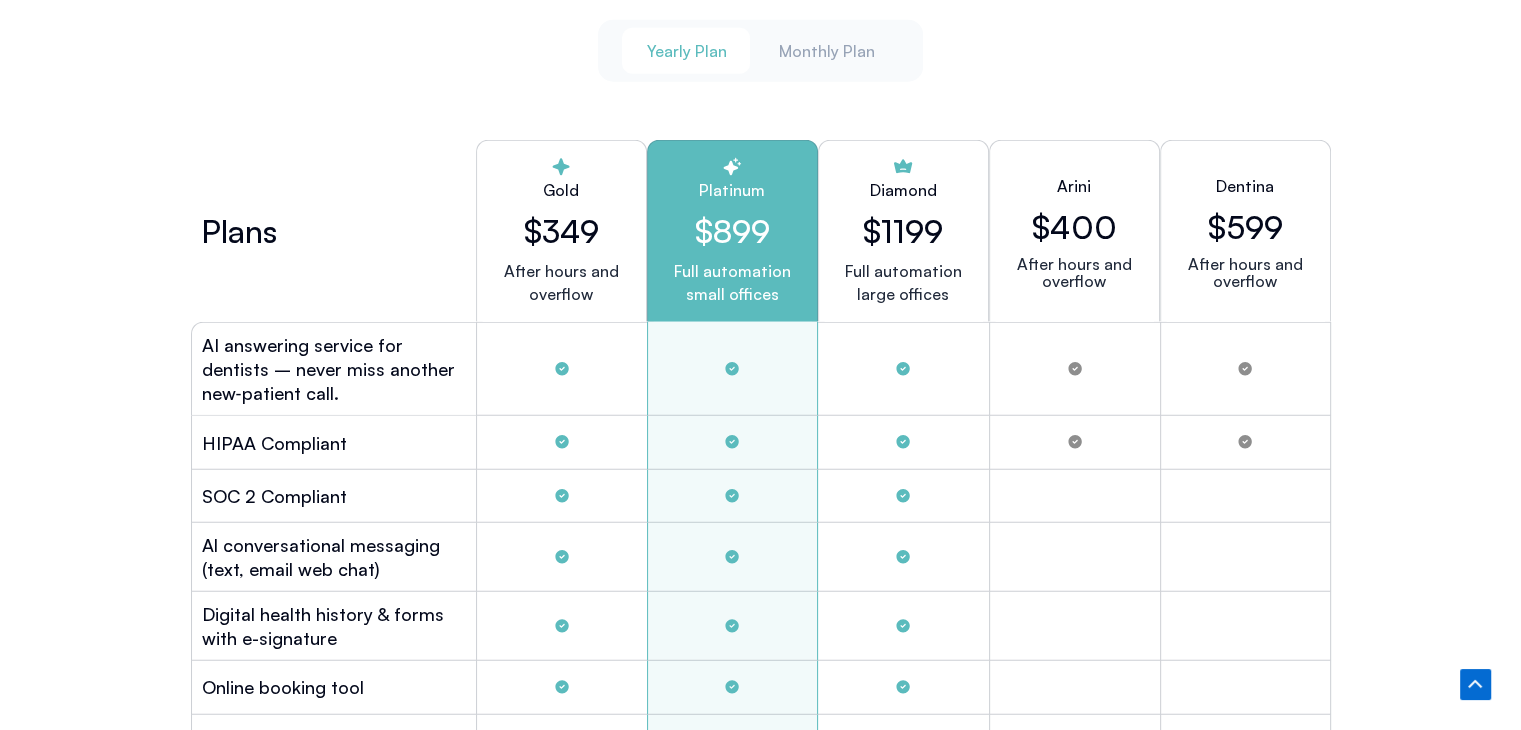 scroll, scrollTop: 5416, scrollLeft: 0, axis: vertical 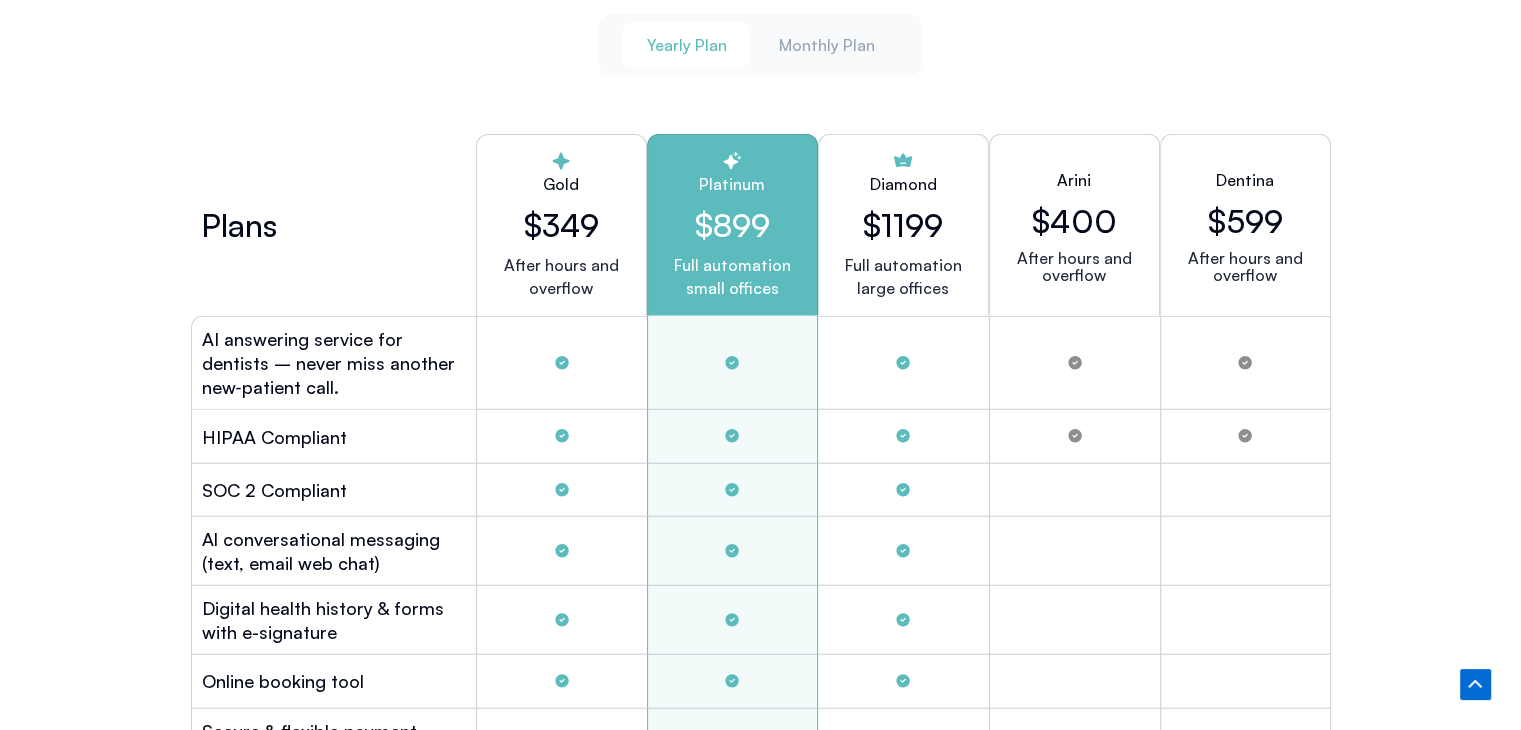 click on "After hours and overflow" at bounding box center [561, 277] 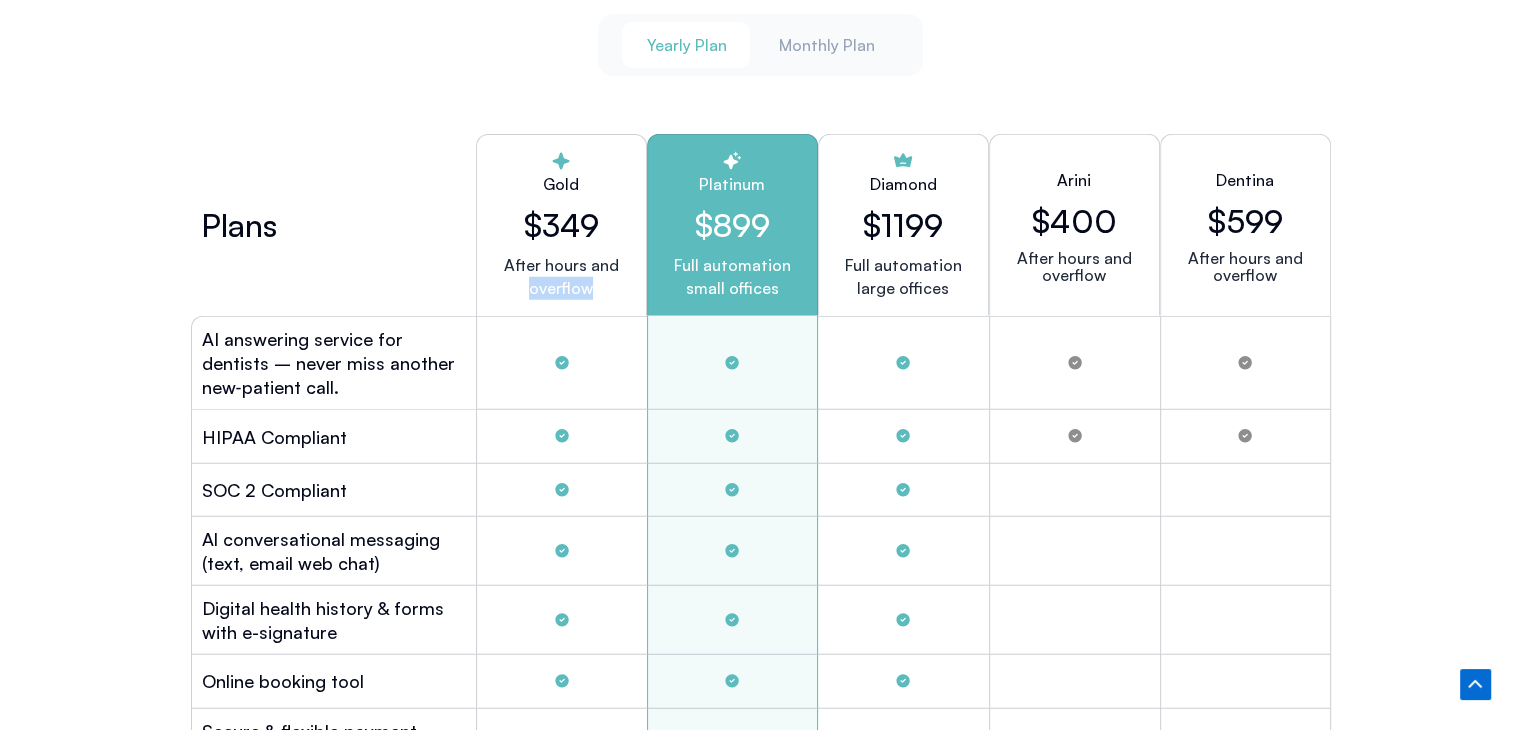 click on "After hours and overflow" at bounding box center [561, 277] 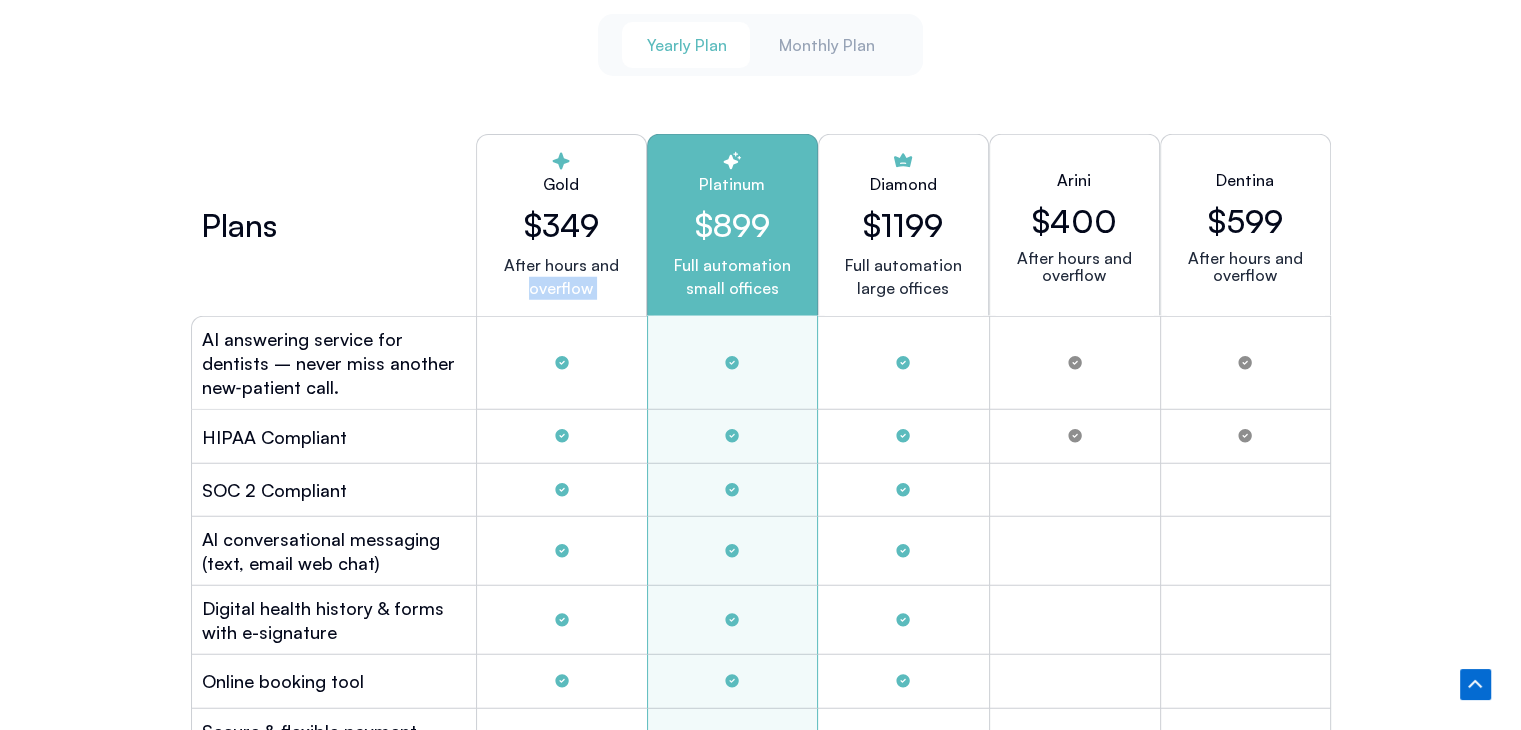 click on "After hours and overflow" at bounding box center [561, 277] 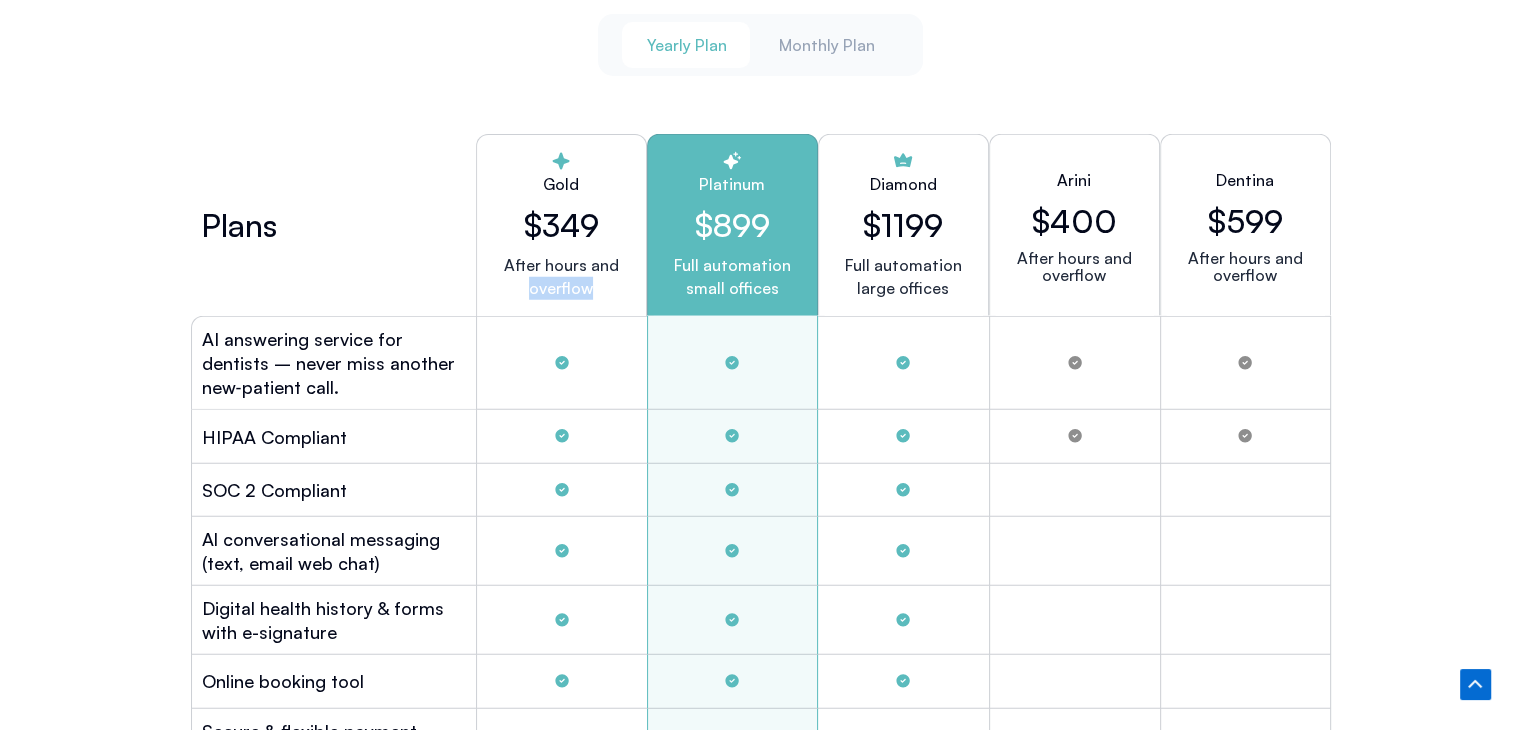 click on "After hours and overflow" at bounding box center (561, 277) 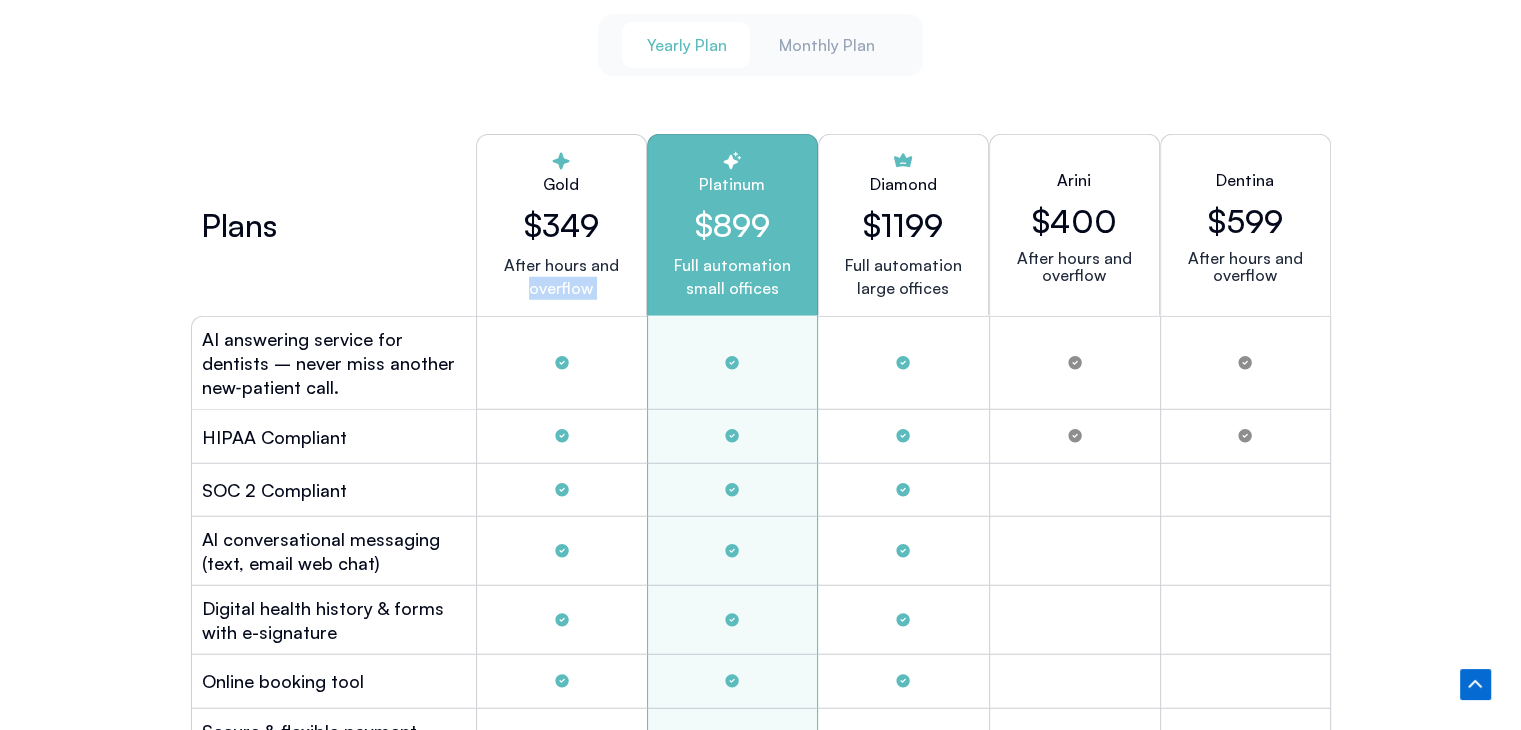 click on "After hours and overflow" at bounding box center (561, 277) 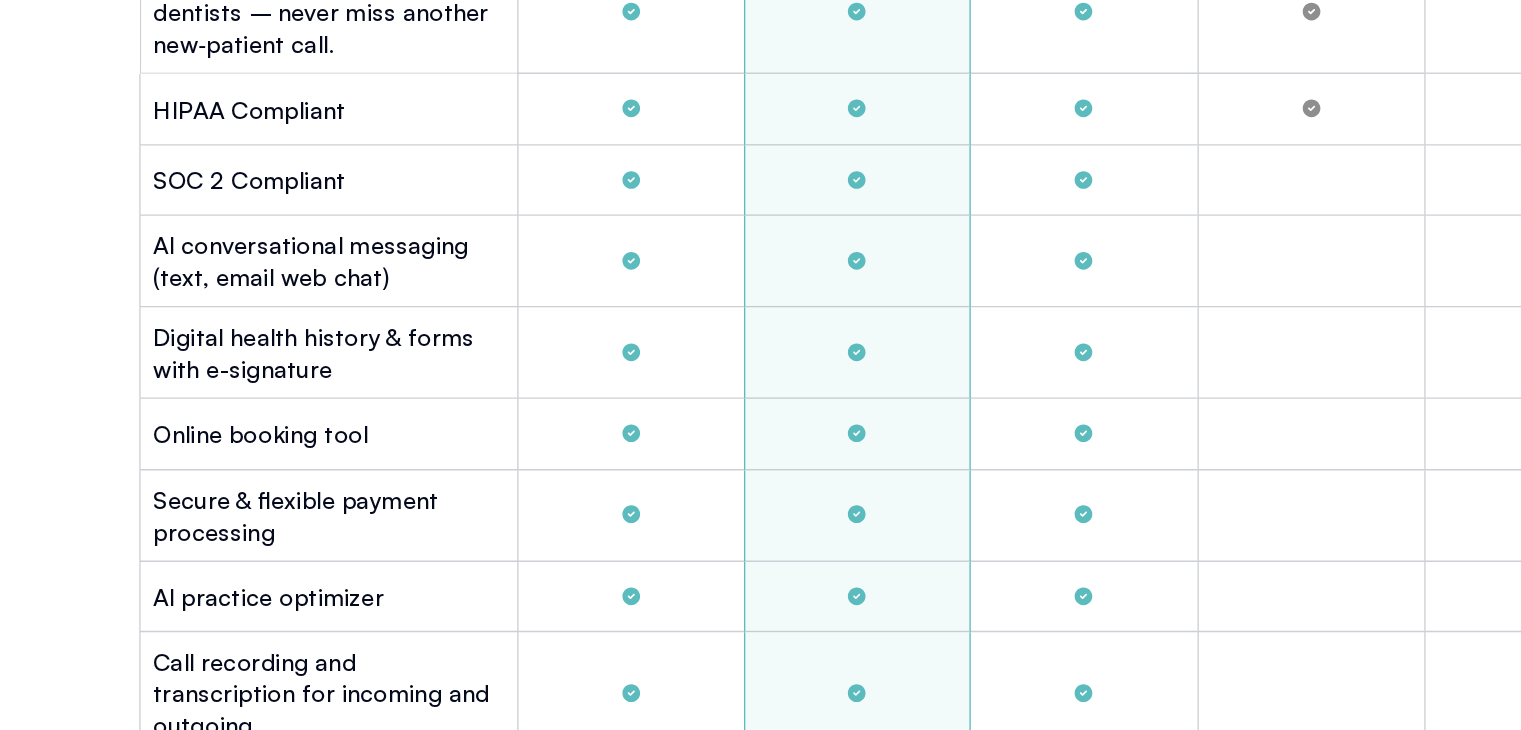 scroll, scrollTop: 5692, scrollLeft: 0, axis: vertical 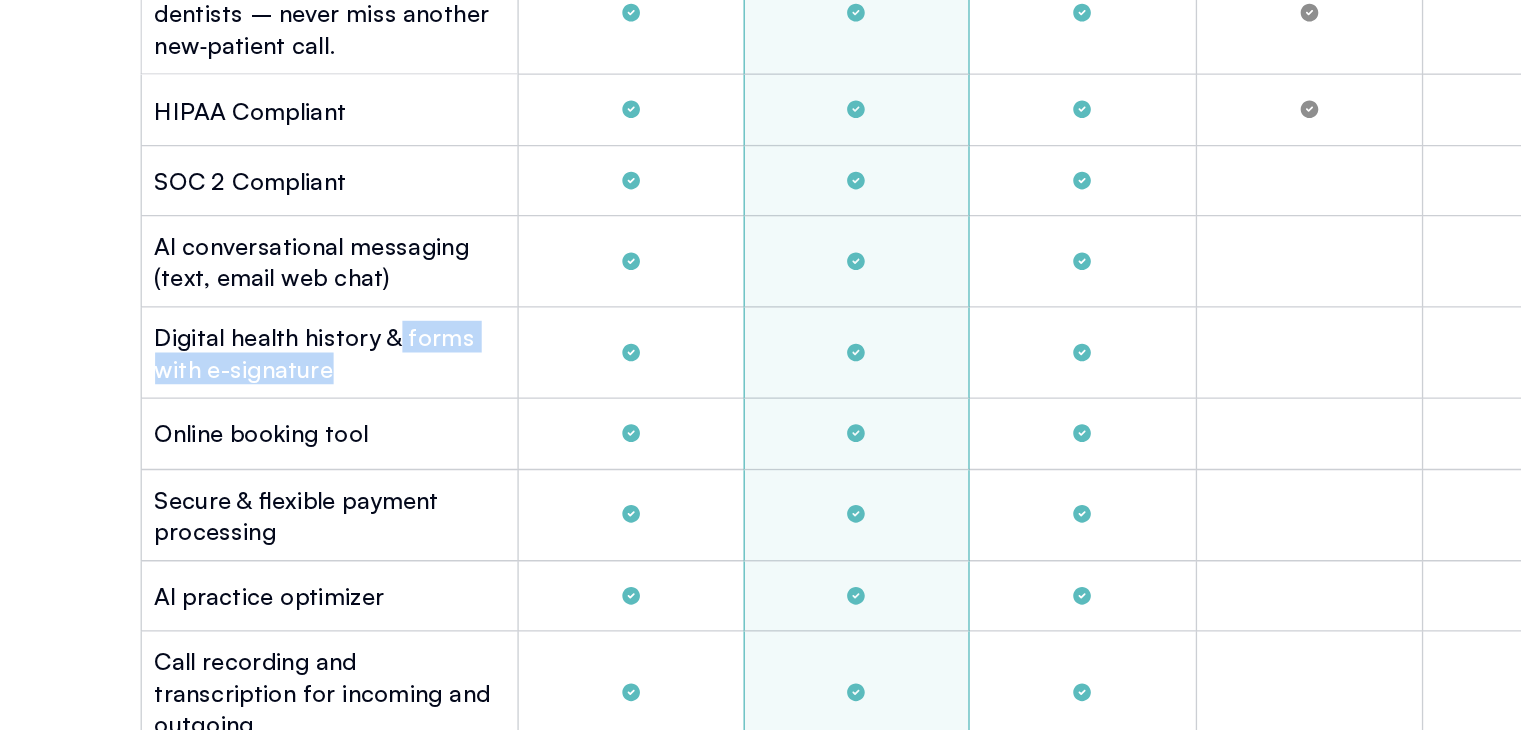 drag, startPoint x: 417, startPoint y: 356, endPoint x: 370, endPoint y: 326, distance: 55.758408 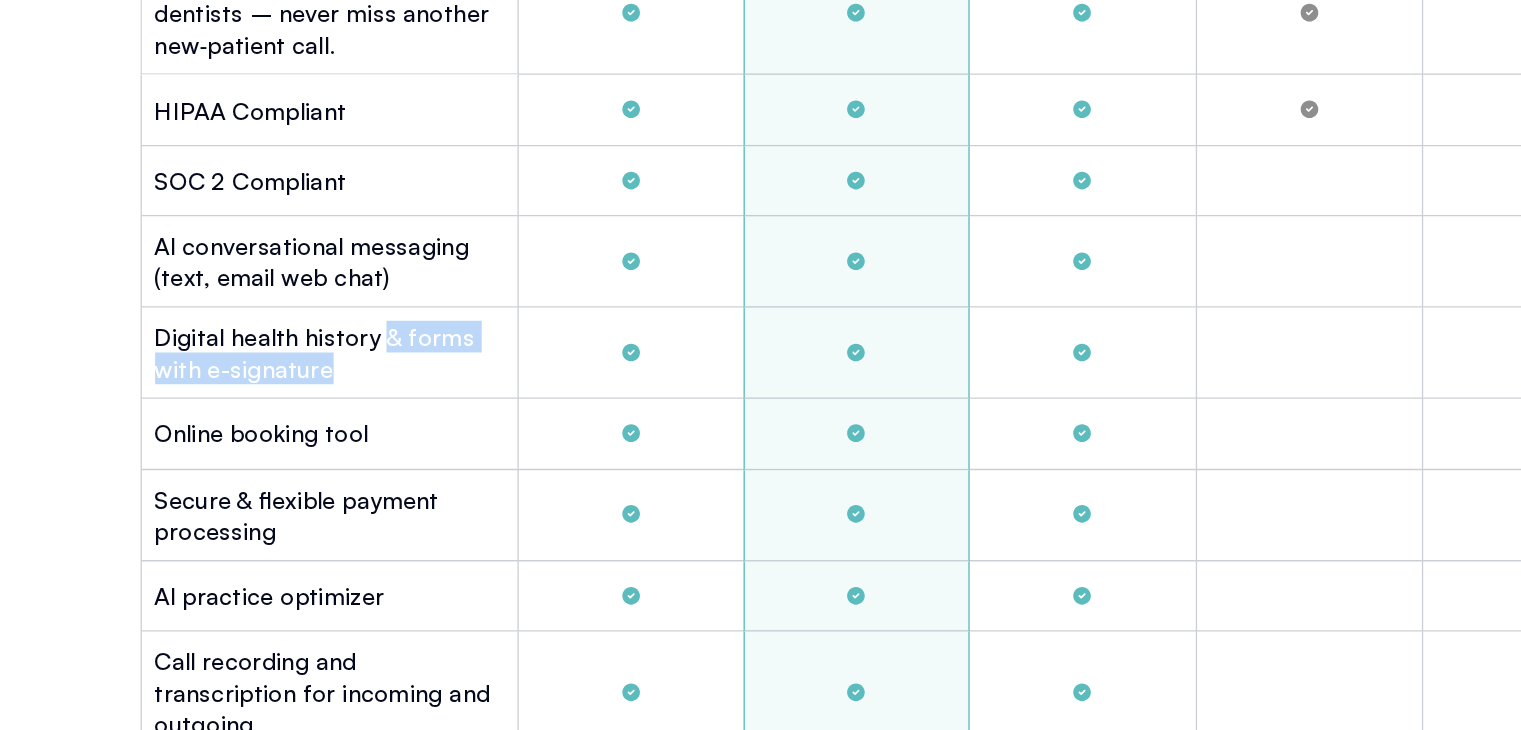 click on "Digital health history & forms
with e-signature" at bounding box center [334, 344] 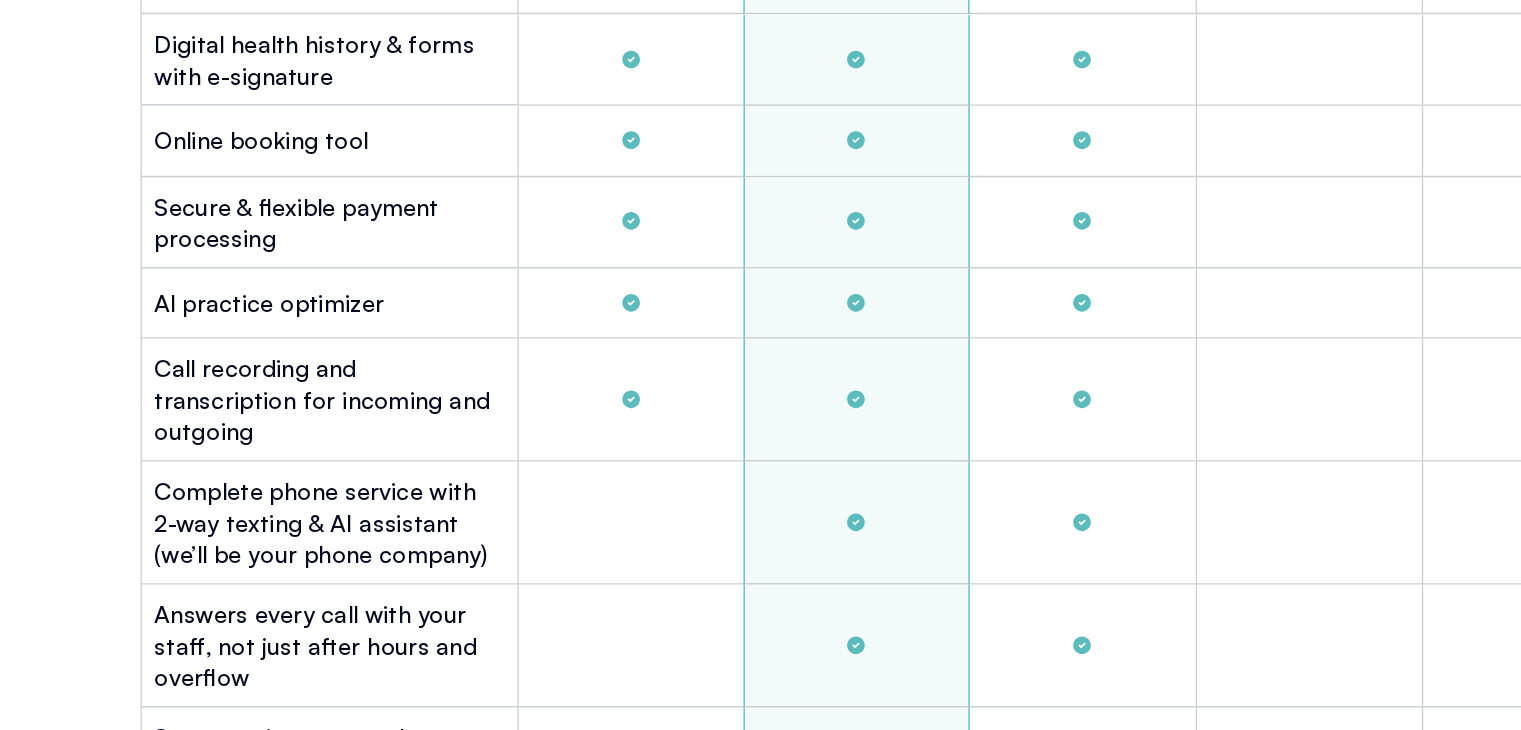 scroll, scrollTop: 5819, scrollLeft: 0, axis: vertical 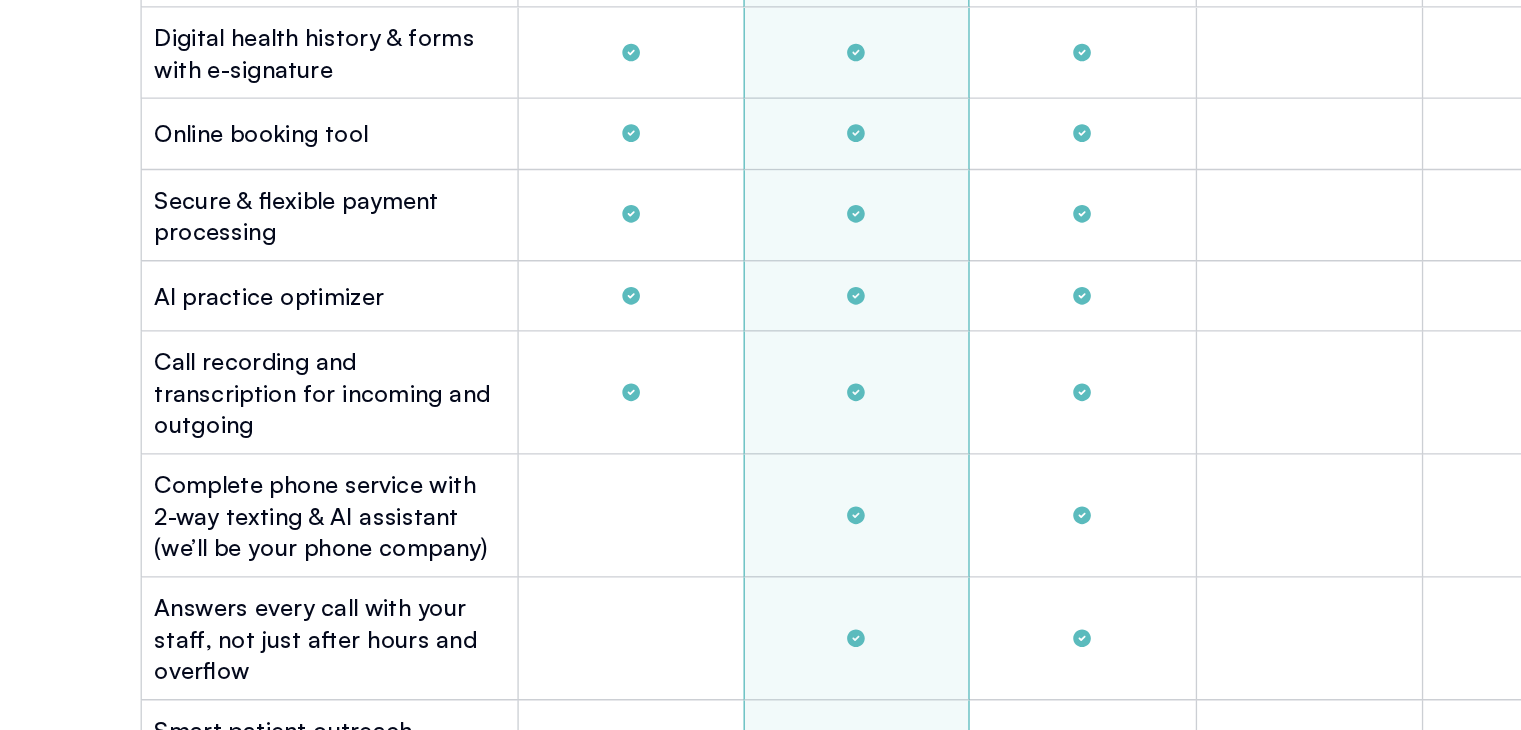 click on "Al practice optimizer" at bounding box center [289, 401] 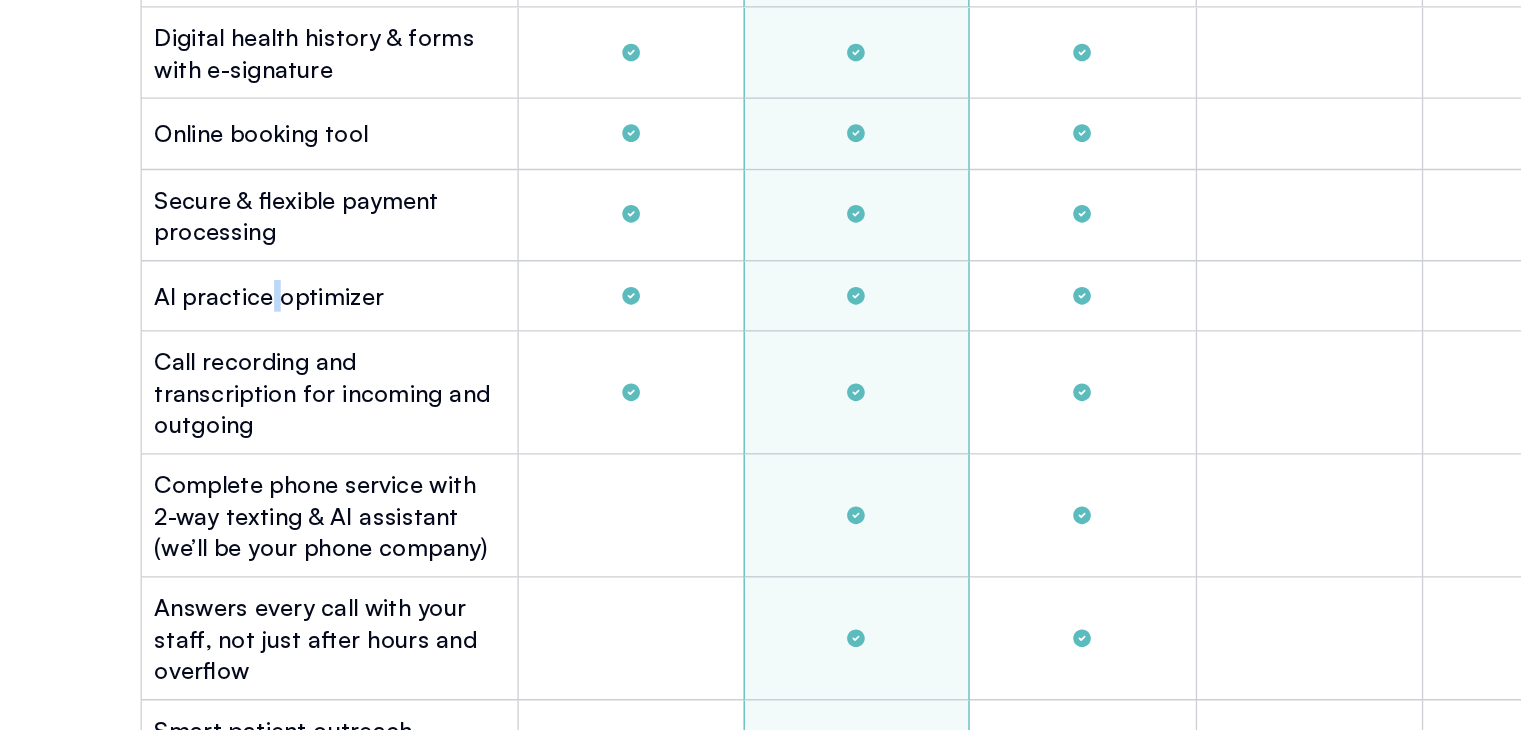 click on "Al practice optimizer" at bounding box center (289, 401) 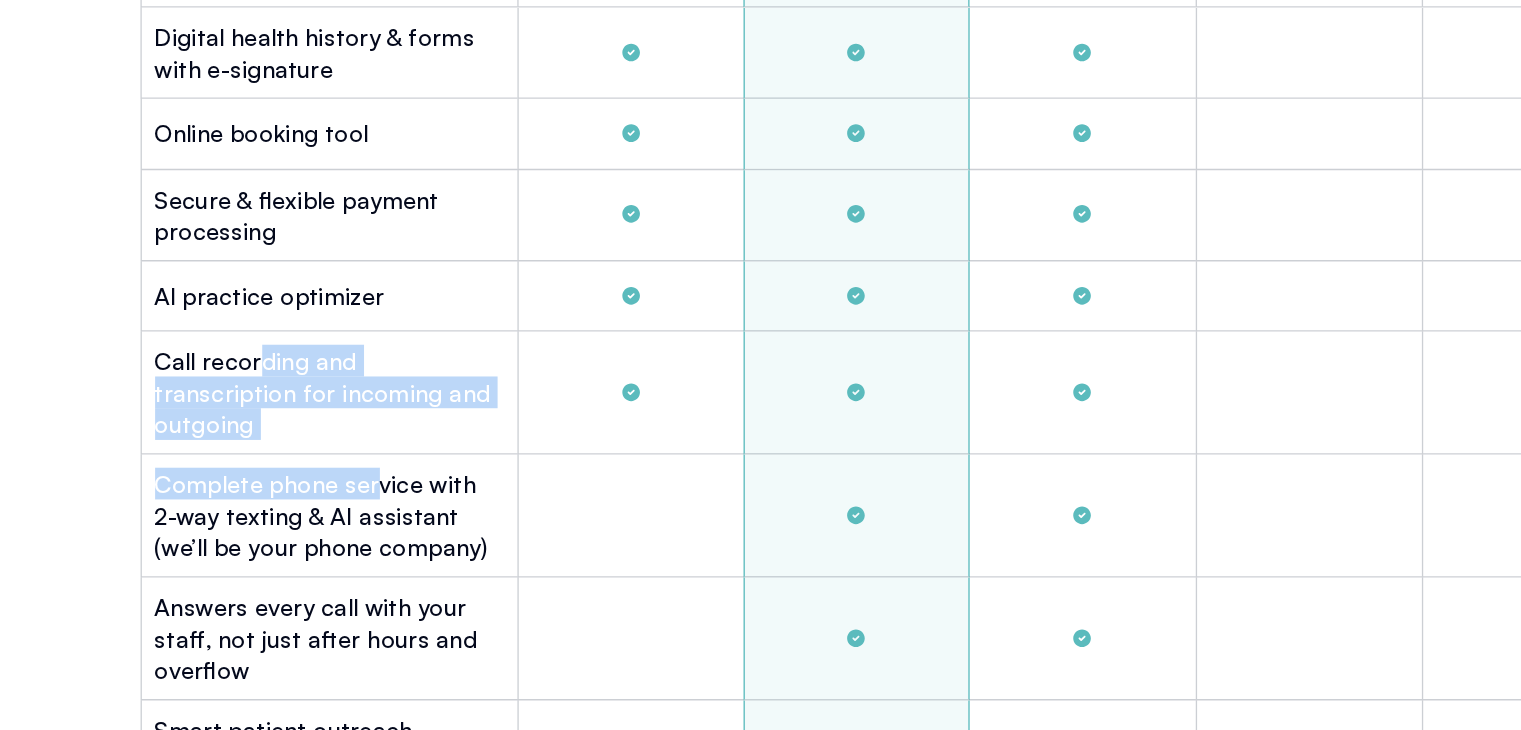 drag, startPoint x: 282, startPoint y: 434, endPoint x: 374, endPoint y: 504, distance: 115.60277 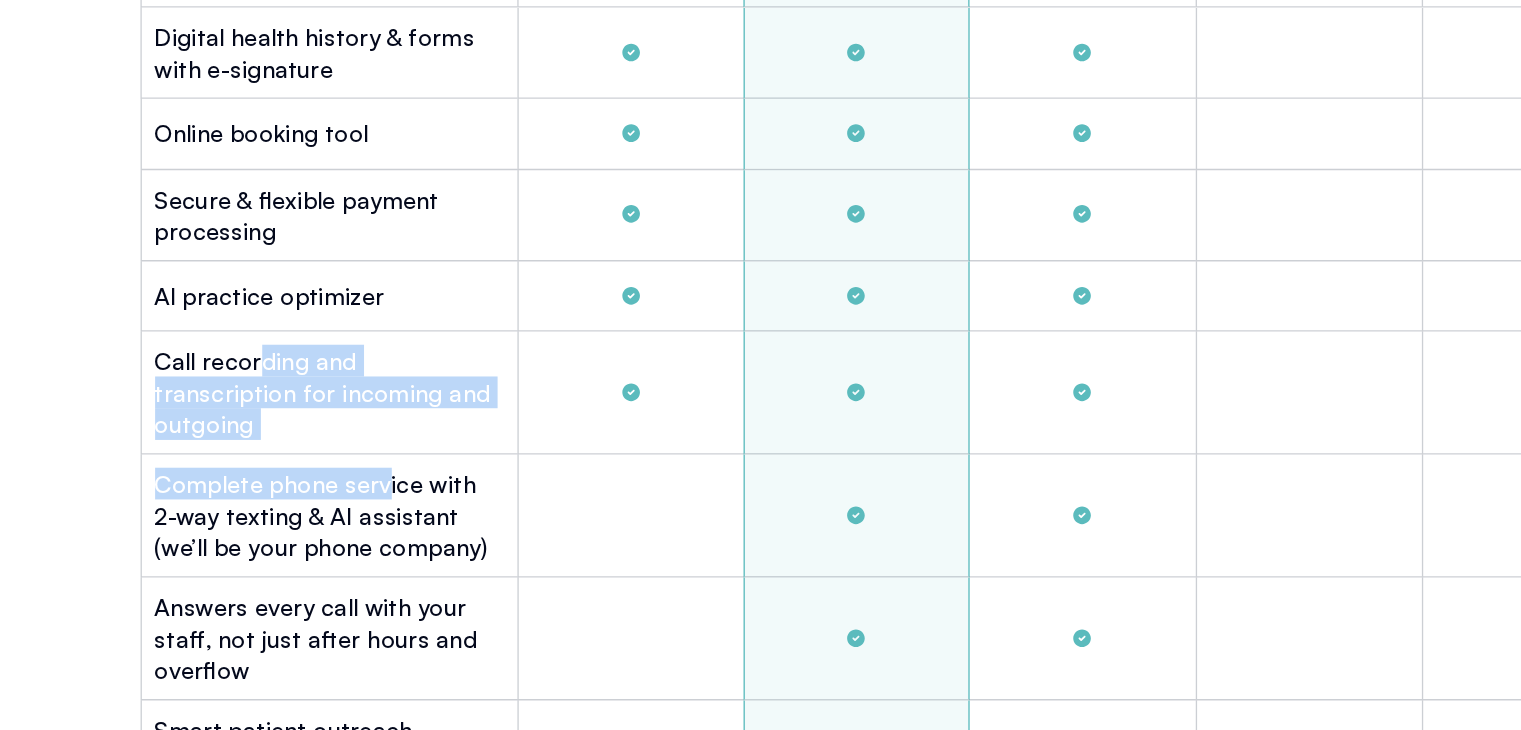 click on "Complete phone service with 2-way texting & AI assistant
(we’ll be your phone company)" at bounding box center [334, 567] 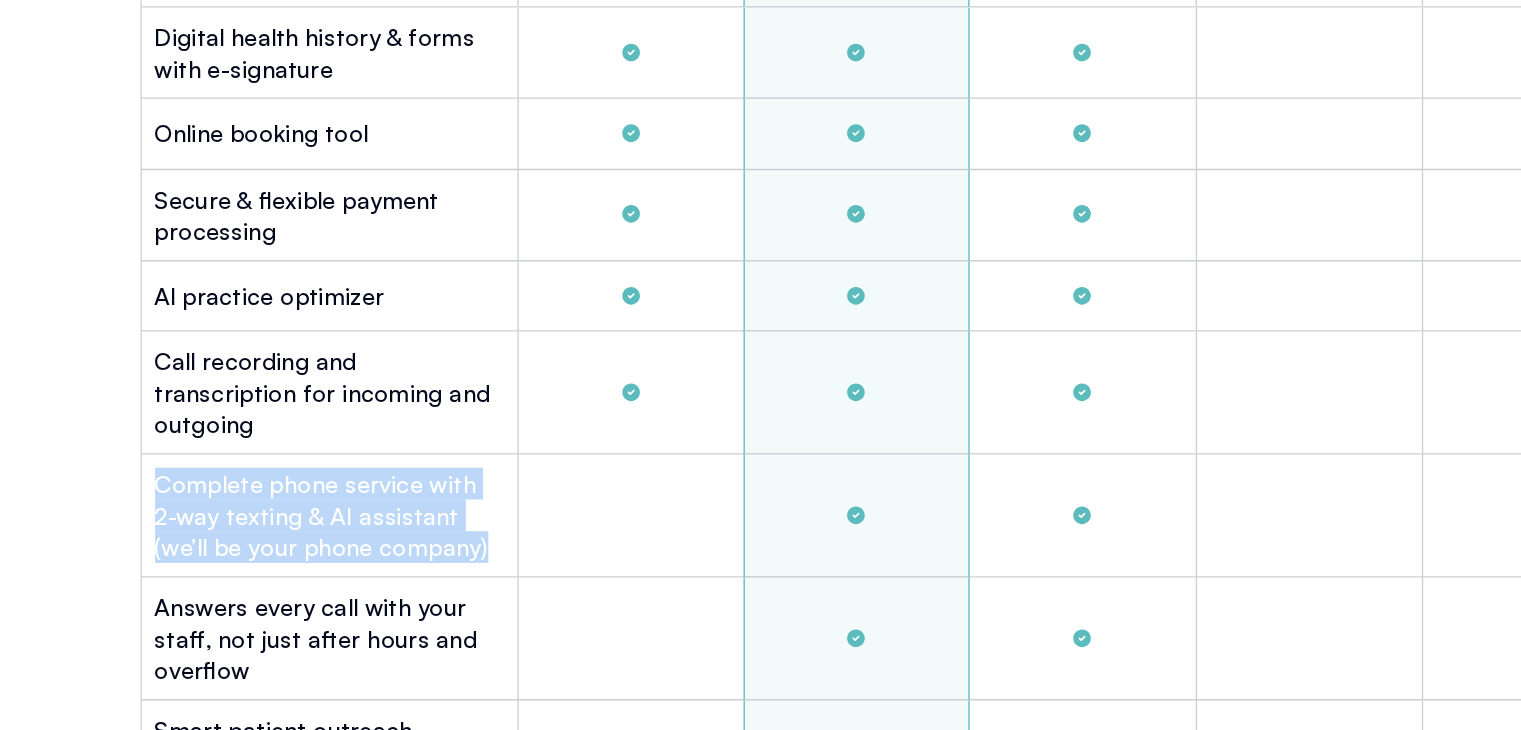 drag, startPoint x: 203, startPoint y: 511, endPoint x: 444, endPoint y: 562, distance: 246.33717 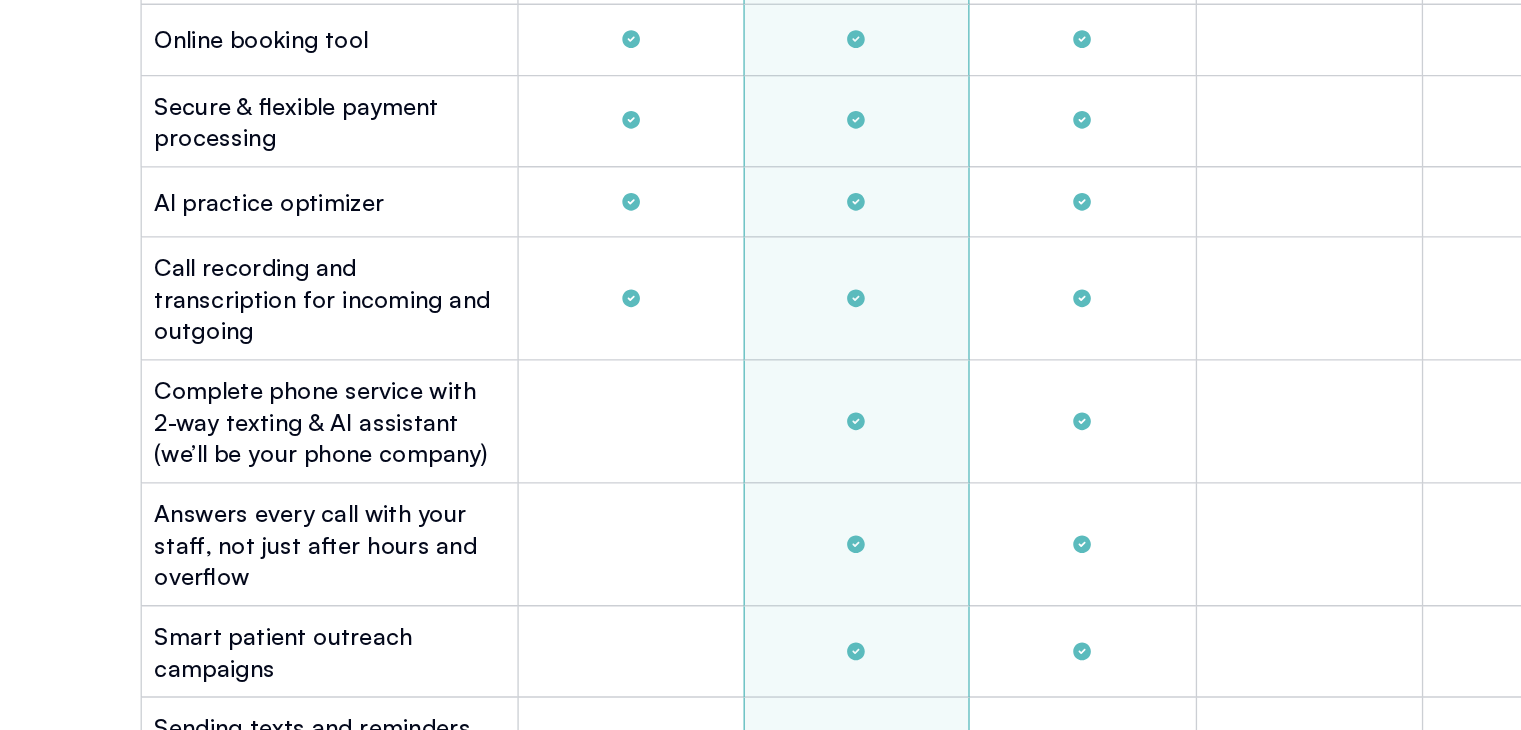 scroll, scrollTop: 5904, scrollLeft: 0, axis: vertical 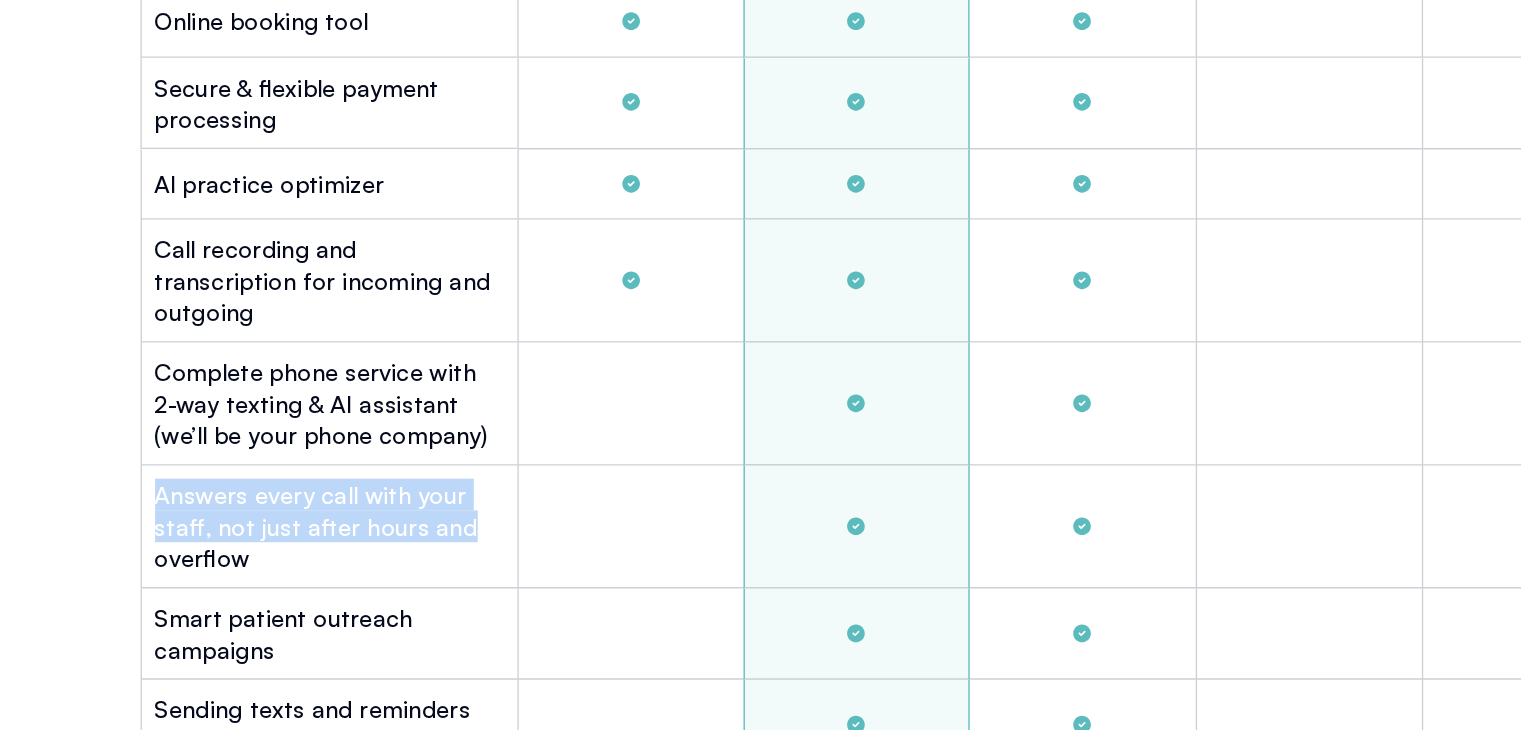 drag, startPoint x: 441, startPoint y: 558, endPoint x: 192, endPoint y: 509, distance: 253.7755 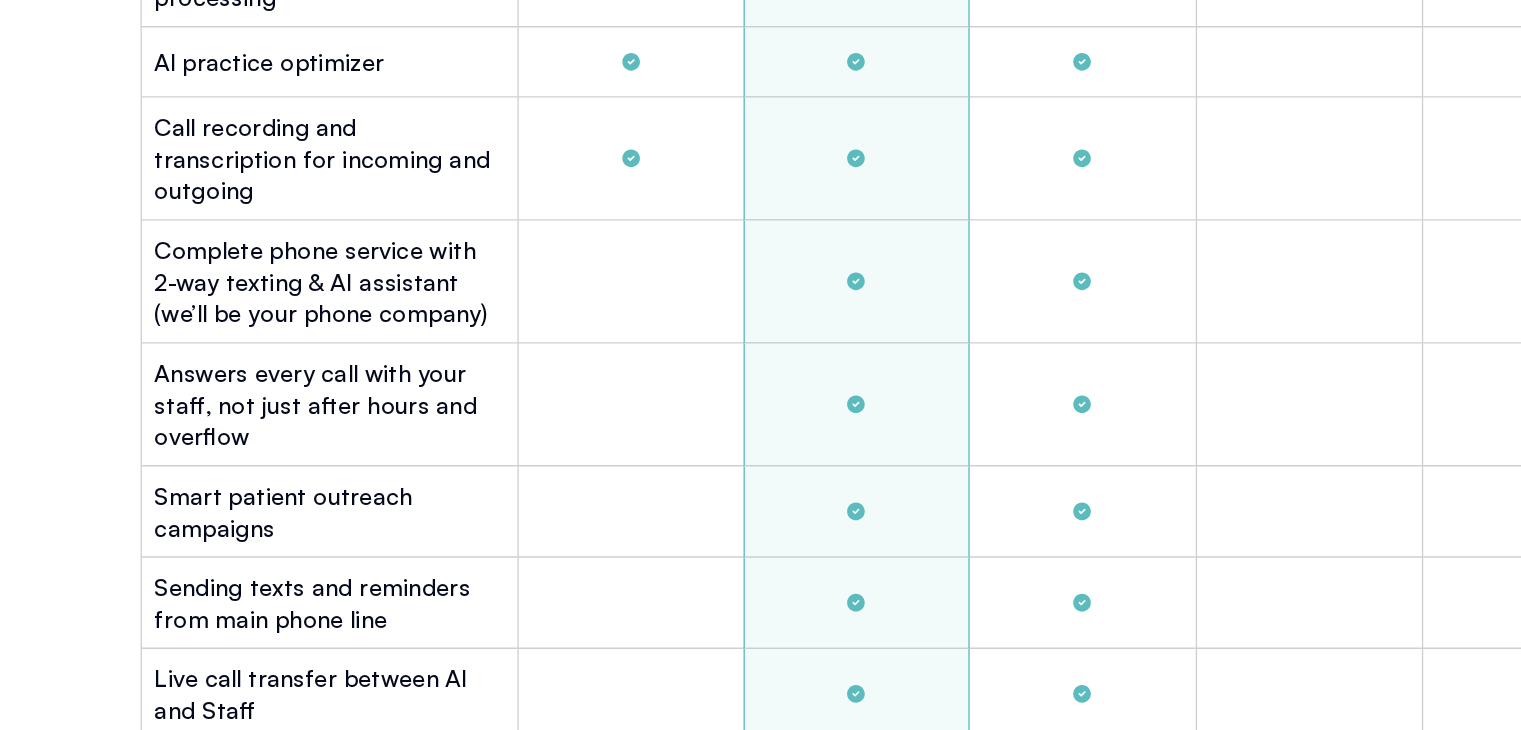 scroll, scrollTop: 6008, scrollLeft: 0, axis: vertical 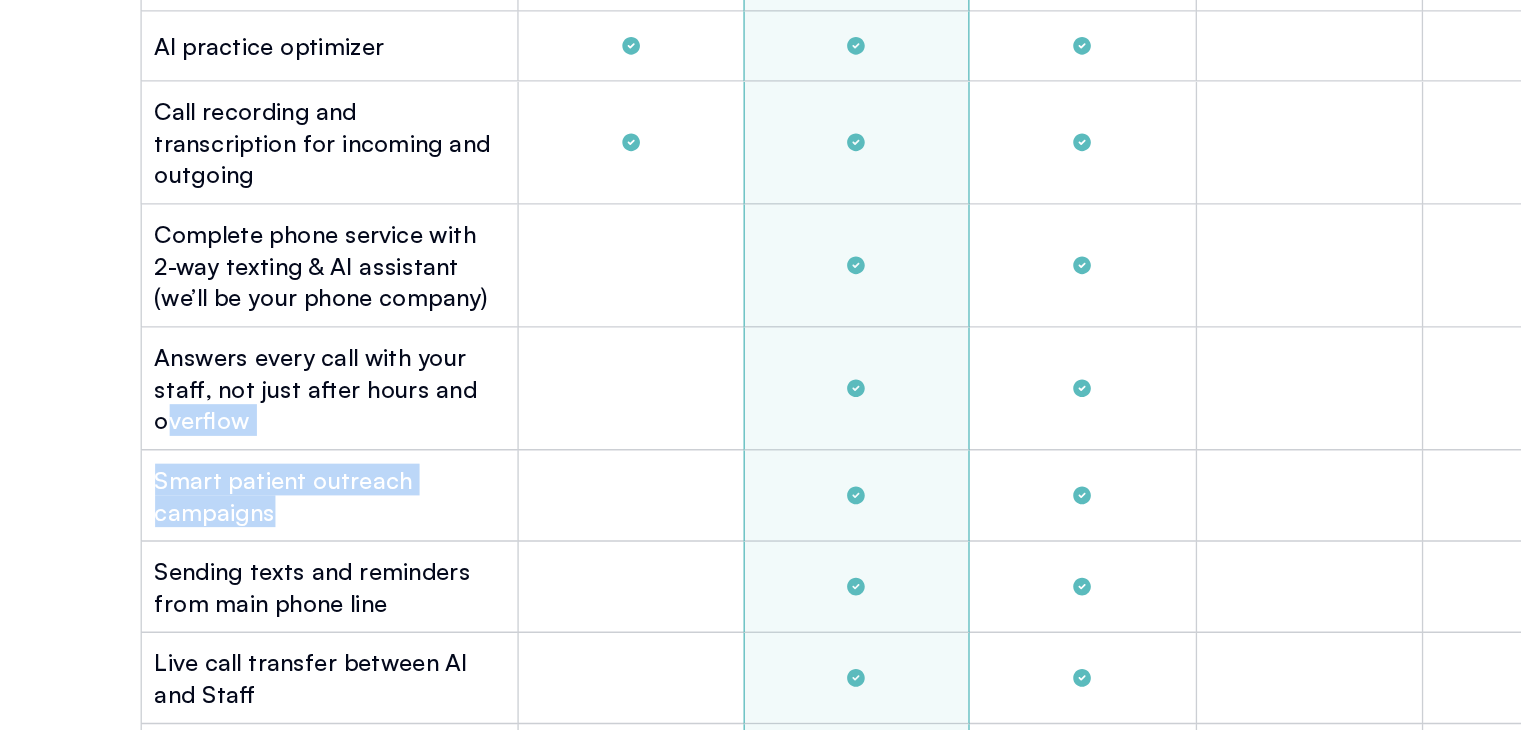 drag, startPoint x: 215, startPoint y: 482, endPoint x: 309, endPoint y: 553, distance: 117.80068 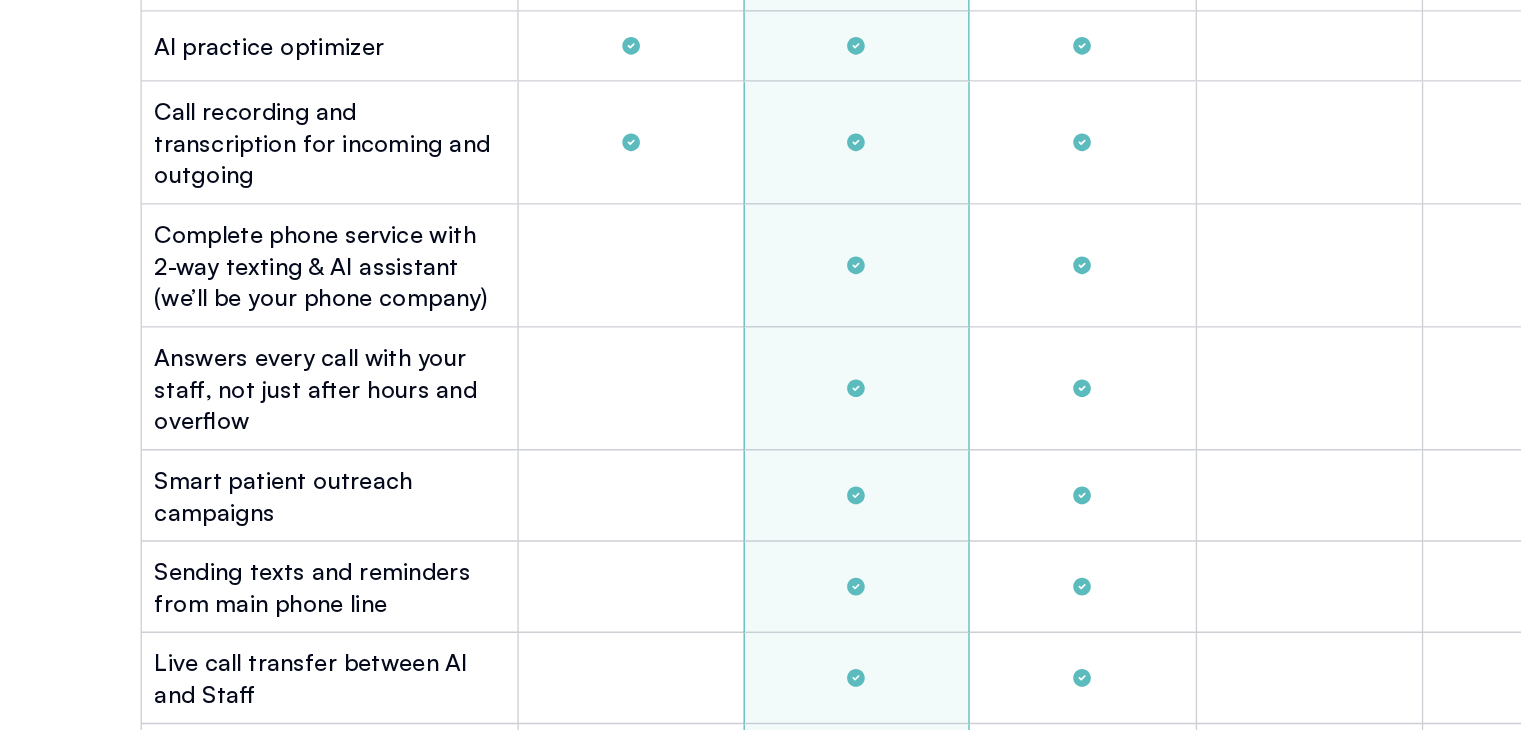 click on "Sending texts and reminders
from main phone line" at bounding box center [333, 621] 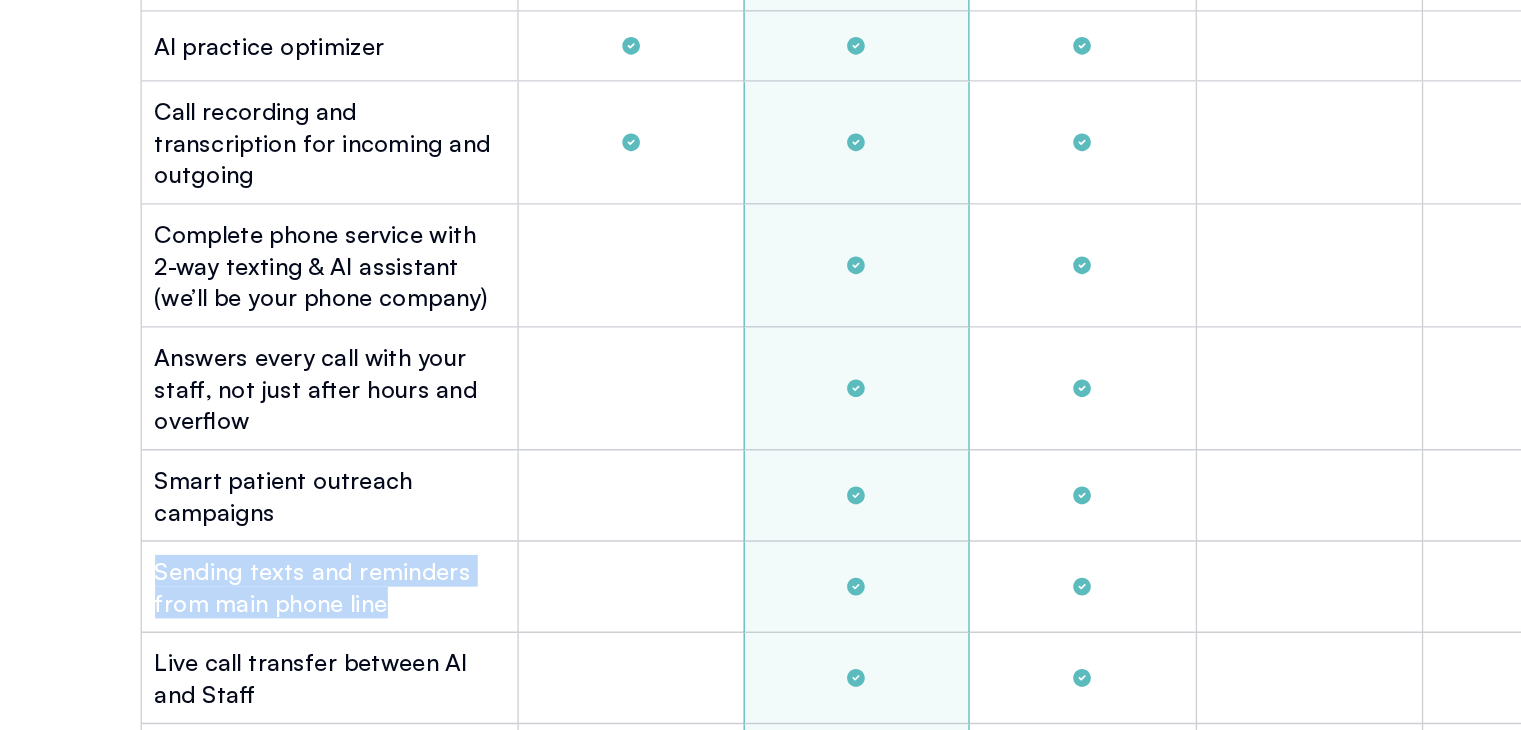 drag, startPoint x: 400, startPoint y: 621, endPoint x: 175, endPoint y: 576, distance: 229.45587 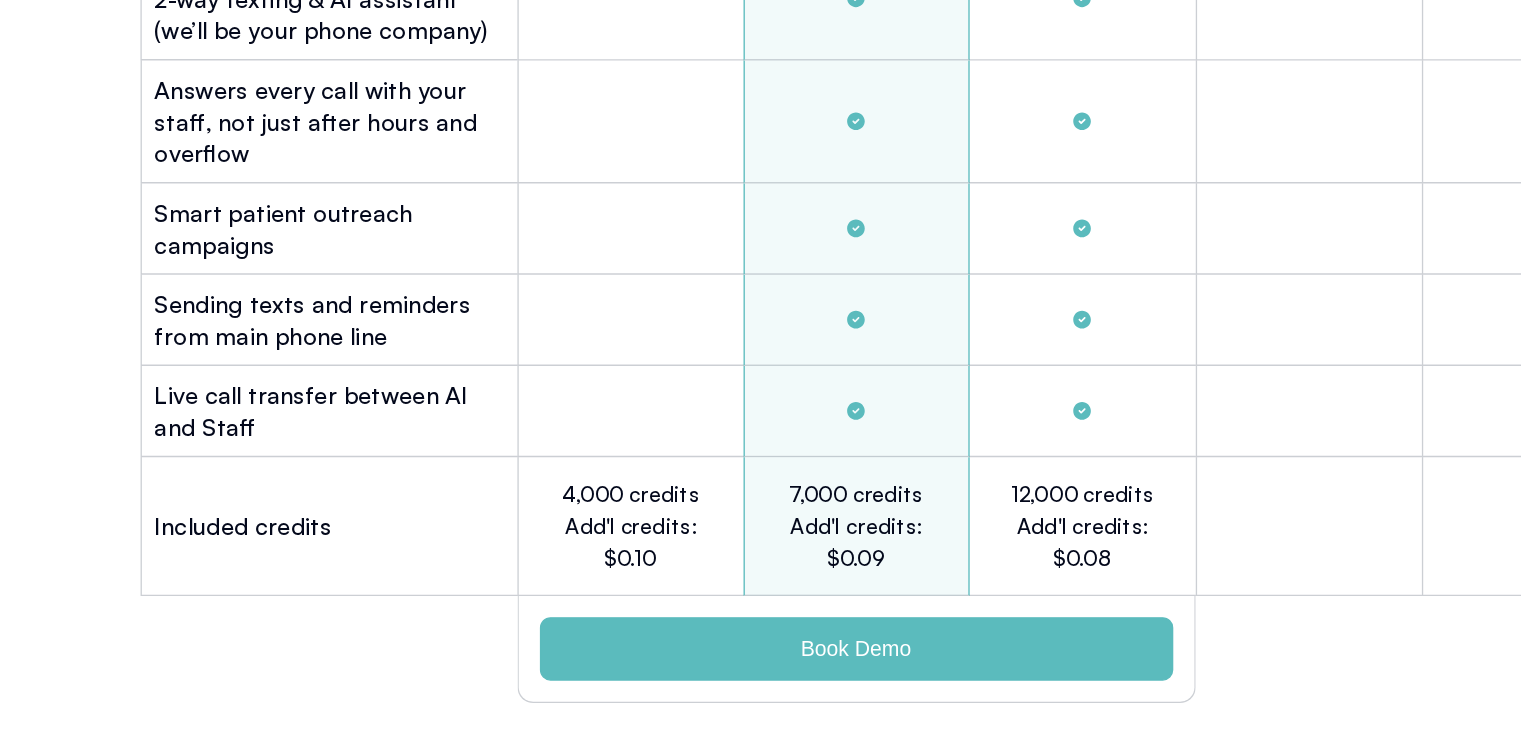scroll, scrollTop: 6217, scrollLeft: 0, axis: vertical 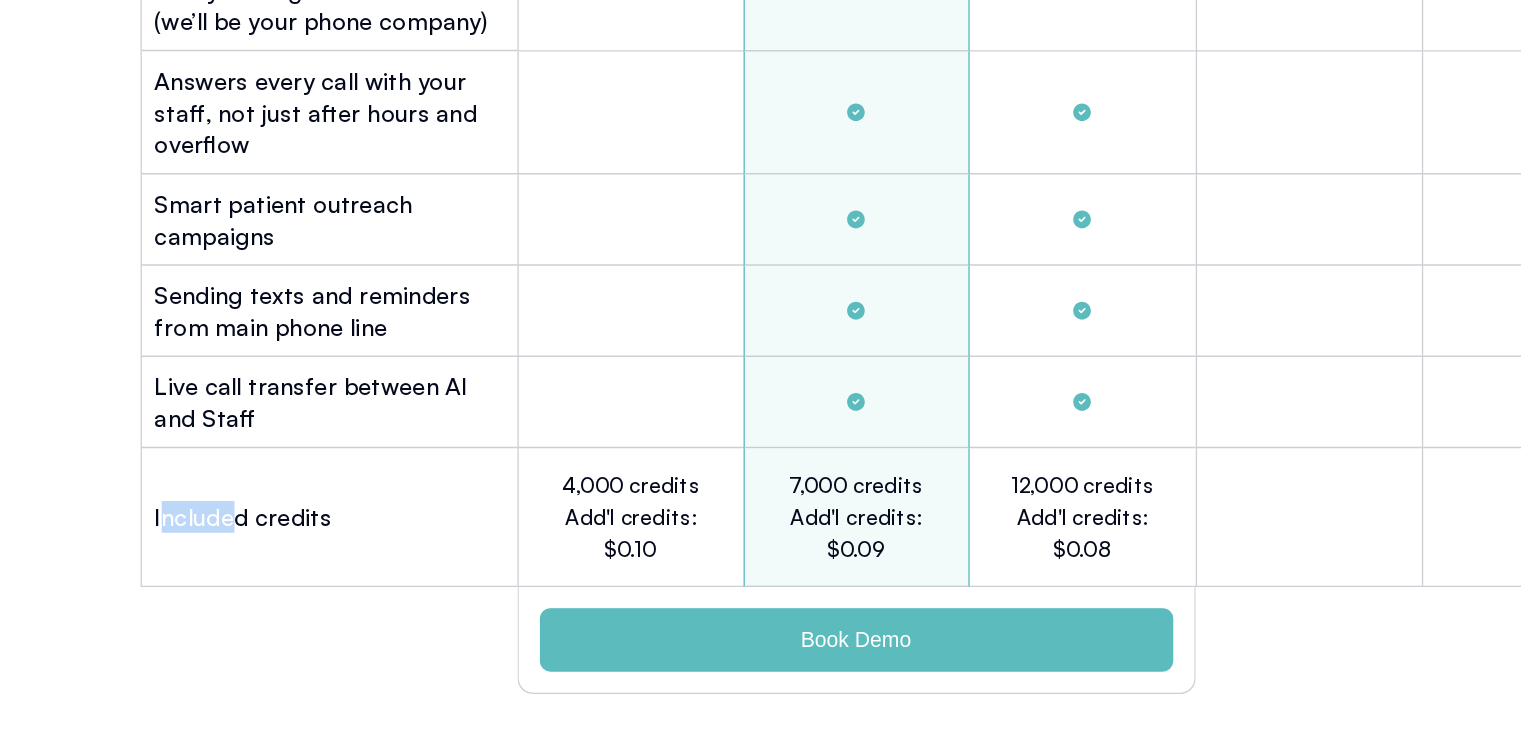 drag, startPoint x: 208, startPoint y: 518, endPoint x: 361, endPoint y: 558, distance: 158.14233 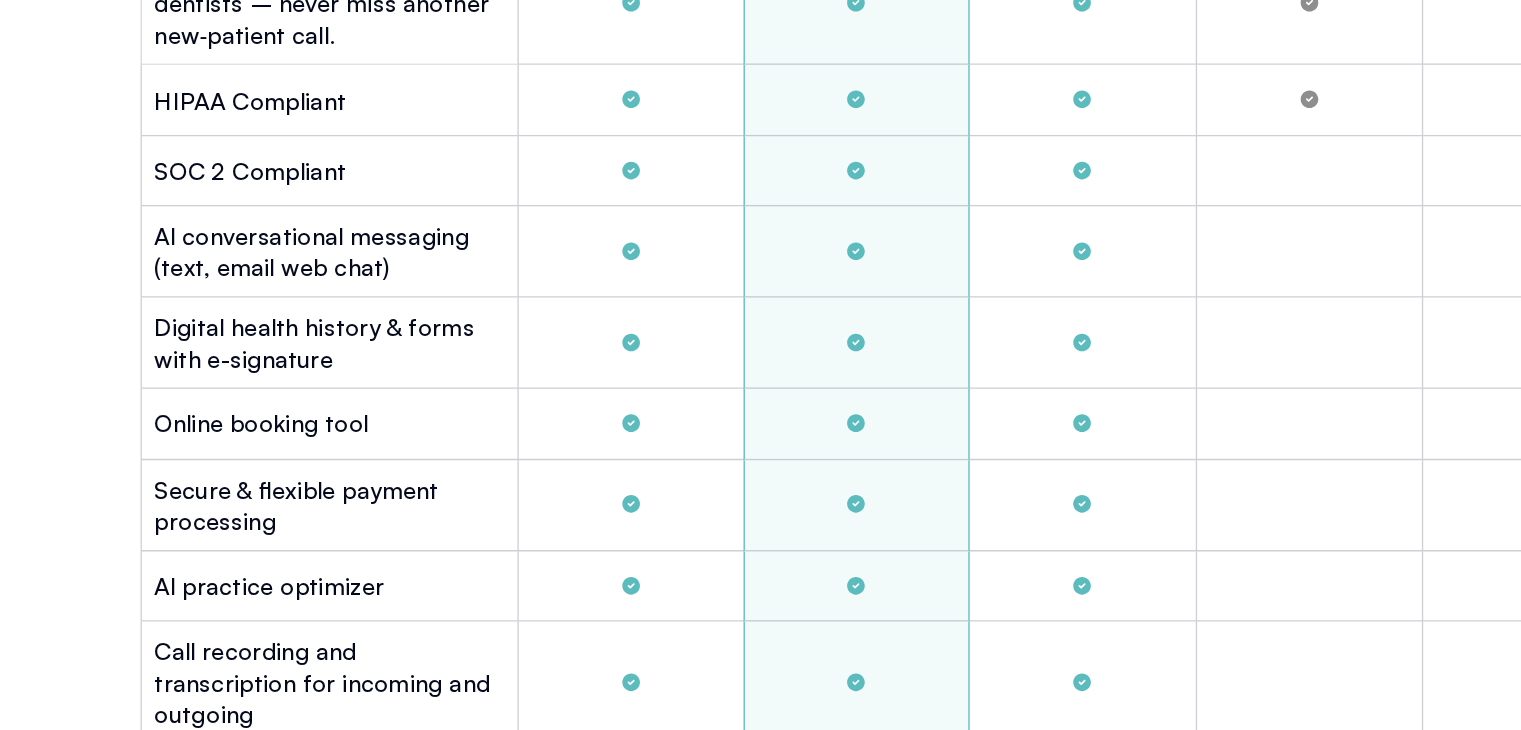 scroll, scrollTop: 5597, scrollLeft: 0, axis: vertical 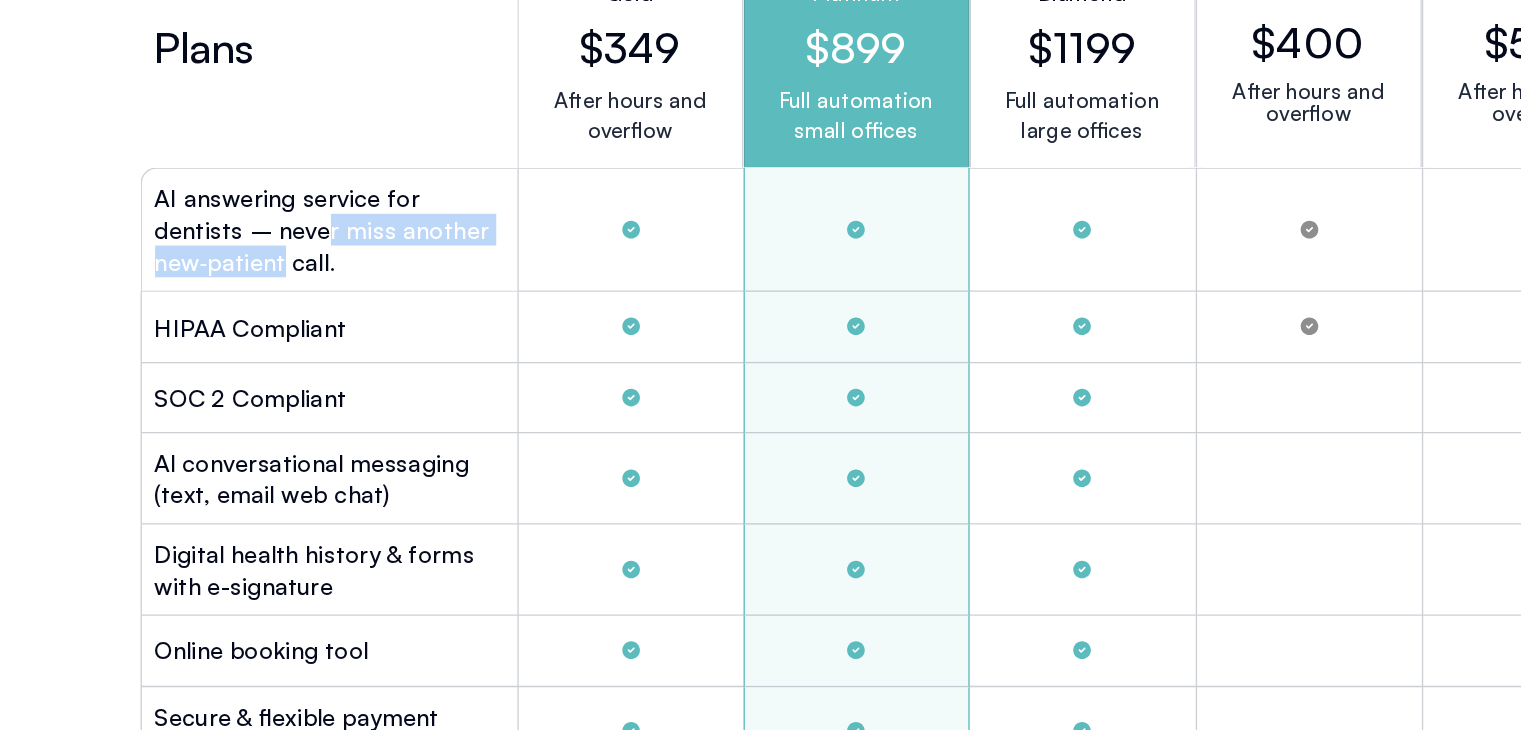 drag, startPoint x: 298, startPoint y: 206, endPoint x: 262, endPoint y: 169, distance: 51.62364 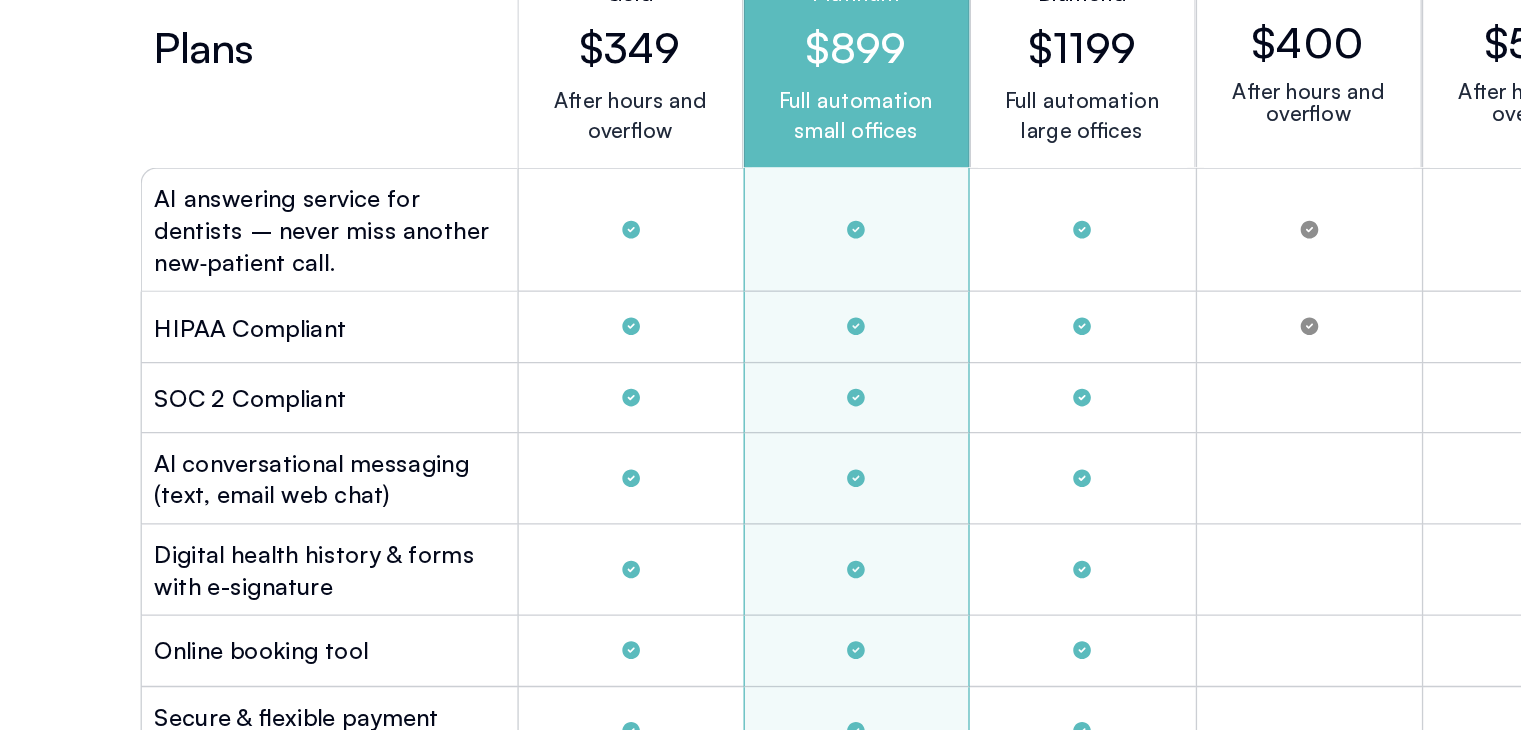 drag, startPoint x: 286, startPoint y: 336, endPoint x: 334, endPoint y: 397, distance: 77.62087 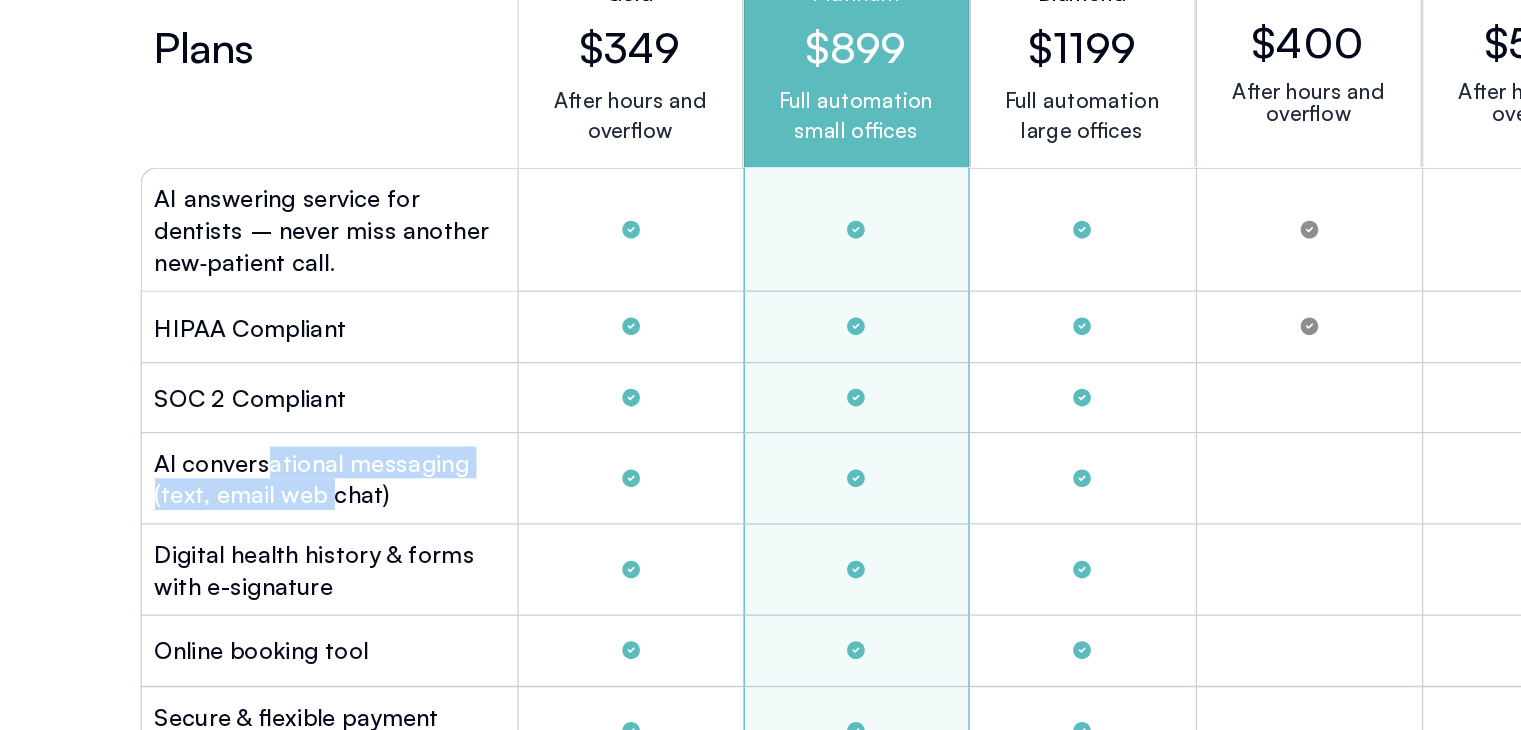 click on "Al conversational messaging (text, email web chat)" at bounding box center (333, 370) 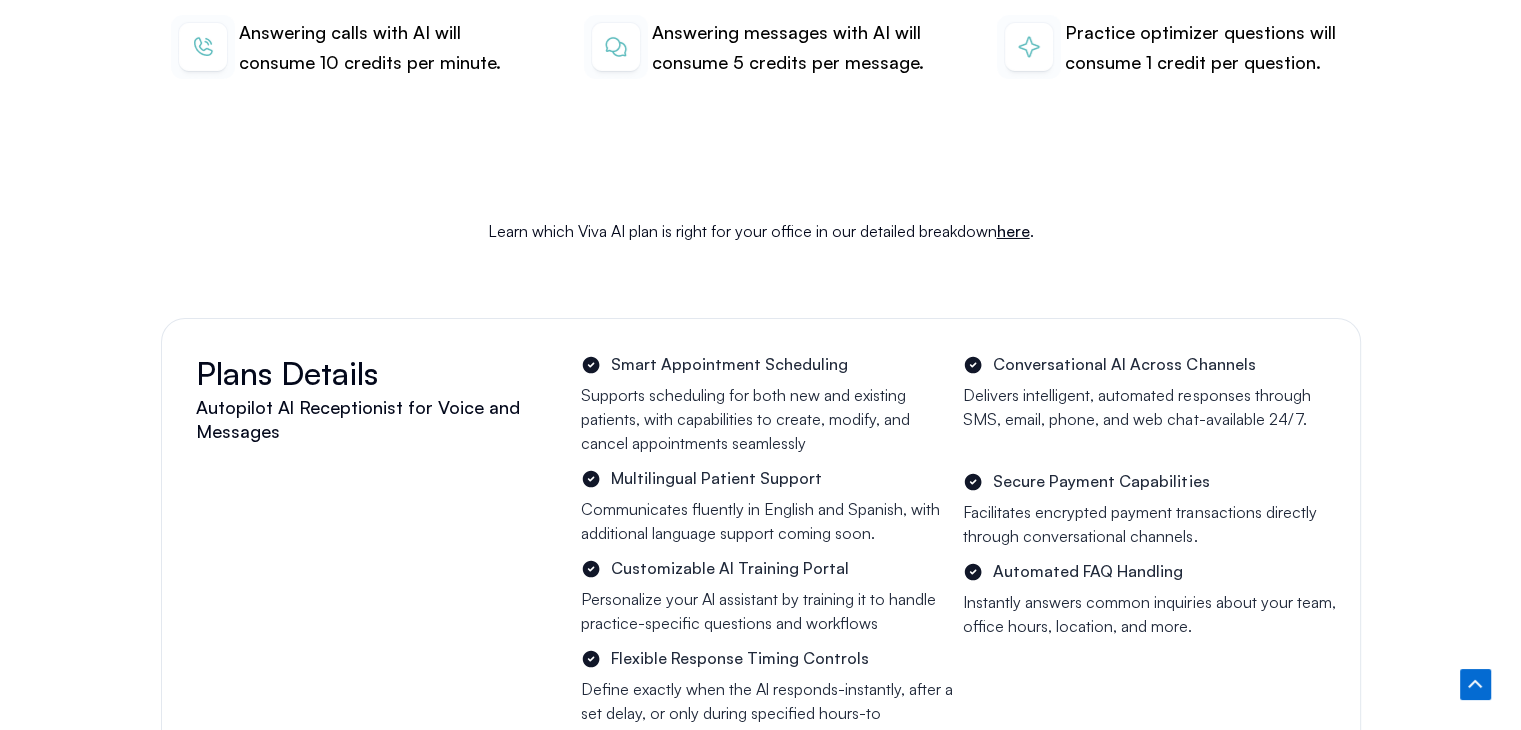 scroll, scrollTop: 7029, scrollLeft: 0, axis: vertical 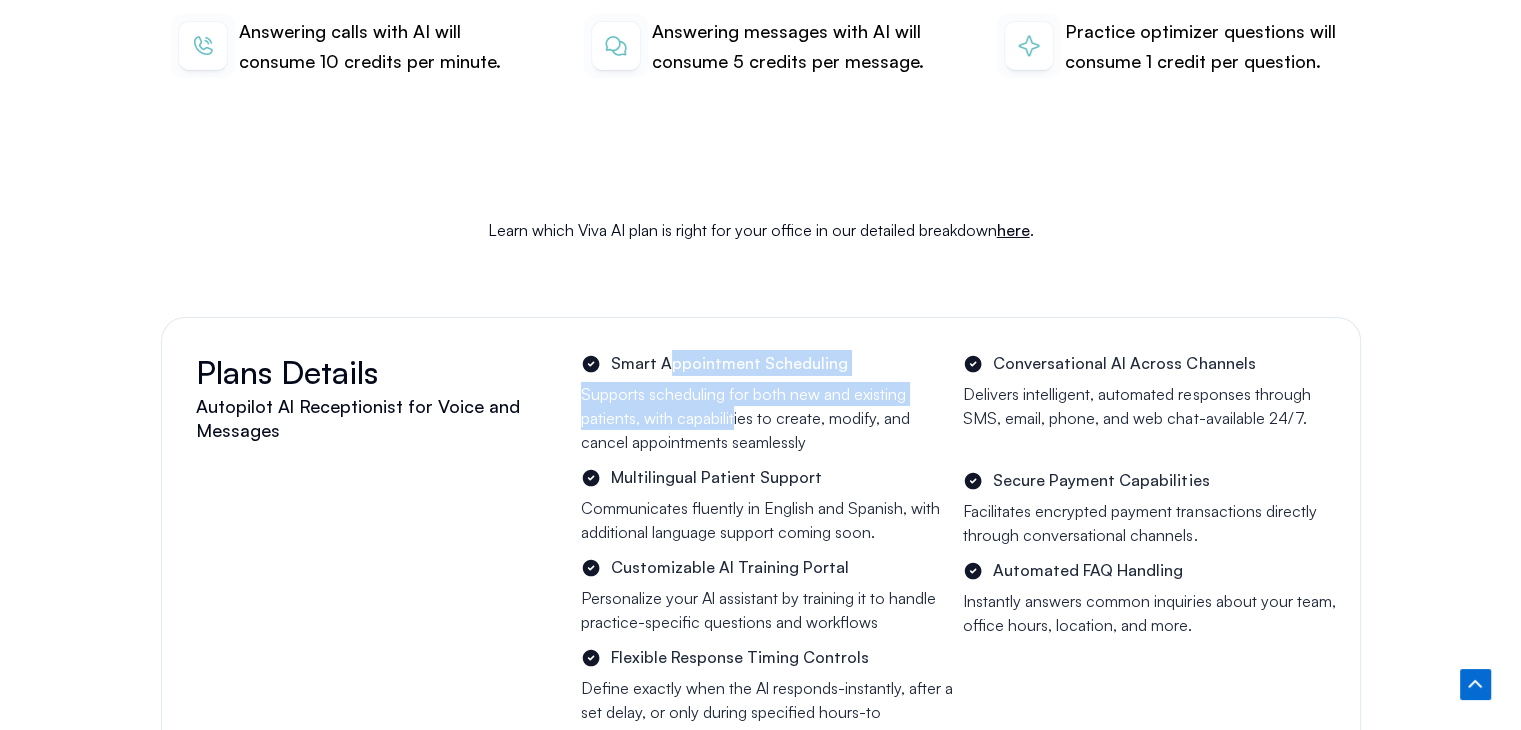 drag, startPoint x: 668, startPoint y: 341, endPoint x: 753, endPoint y: 405, distance: 106.400185 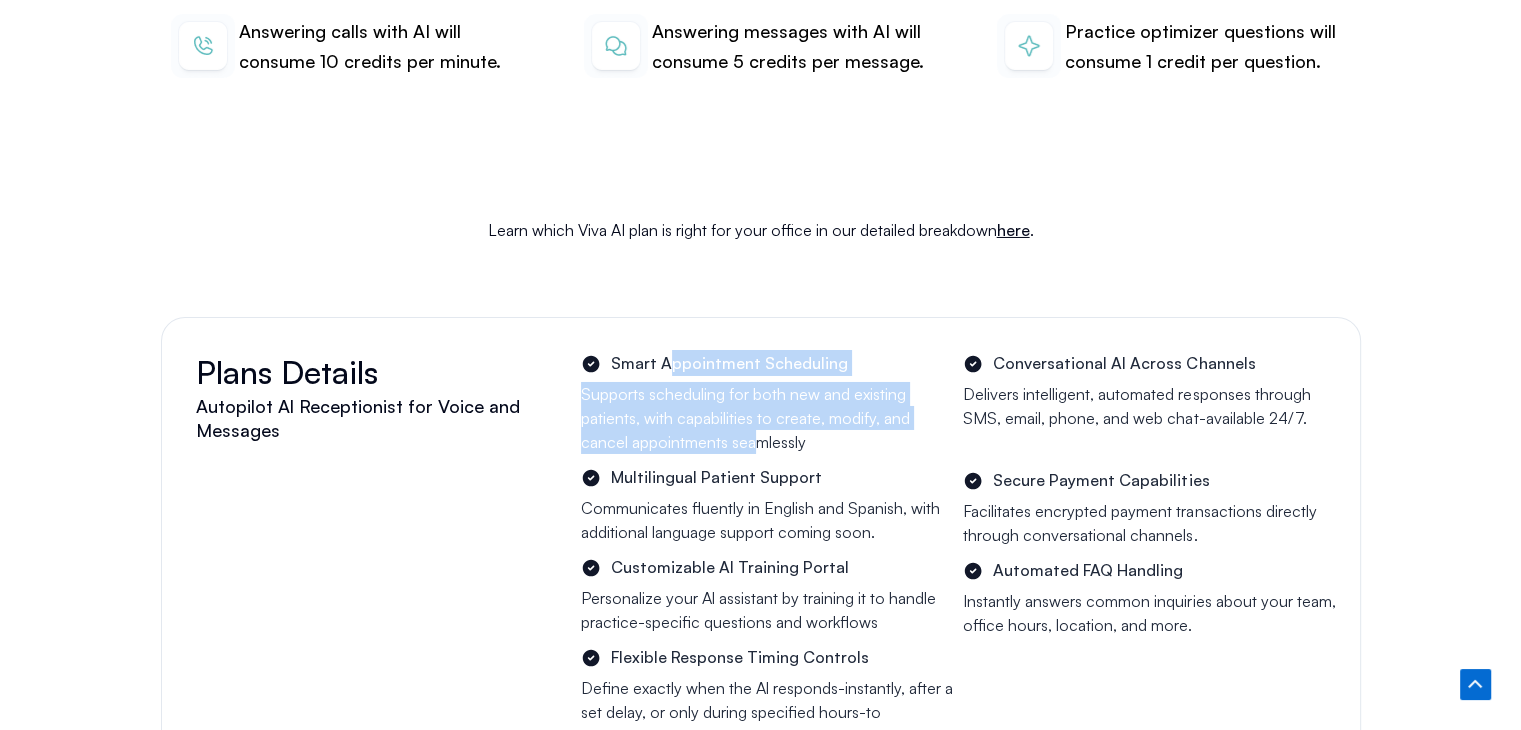 click on "Supports scheduling for both new and existing patients, with capabilities to create, modify, and cancel appointments seamlessly" at bounding box center [767, 418] 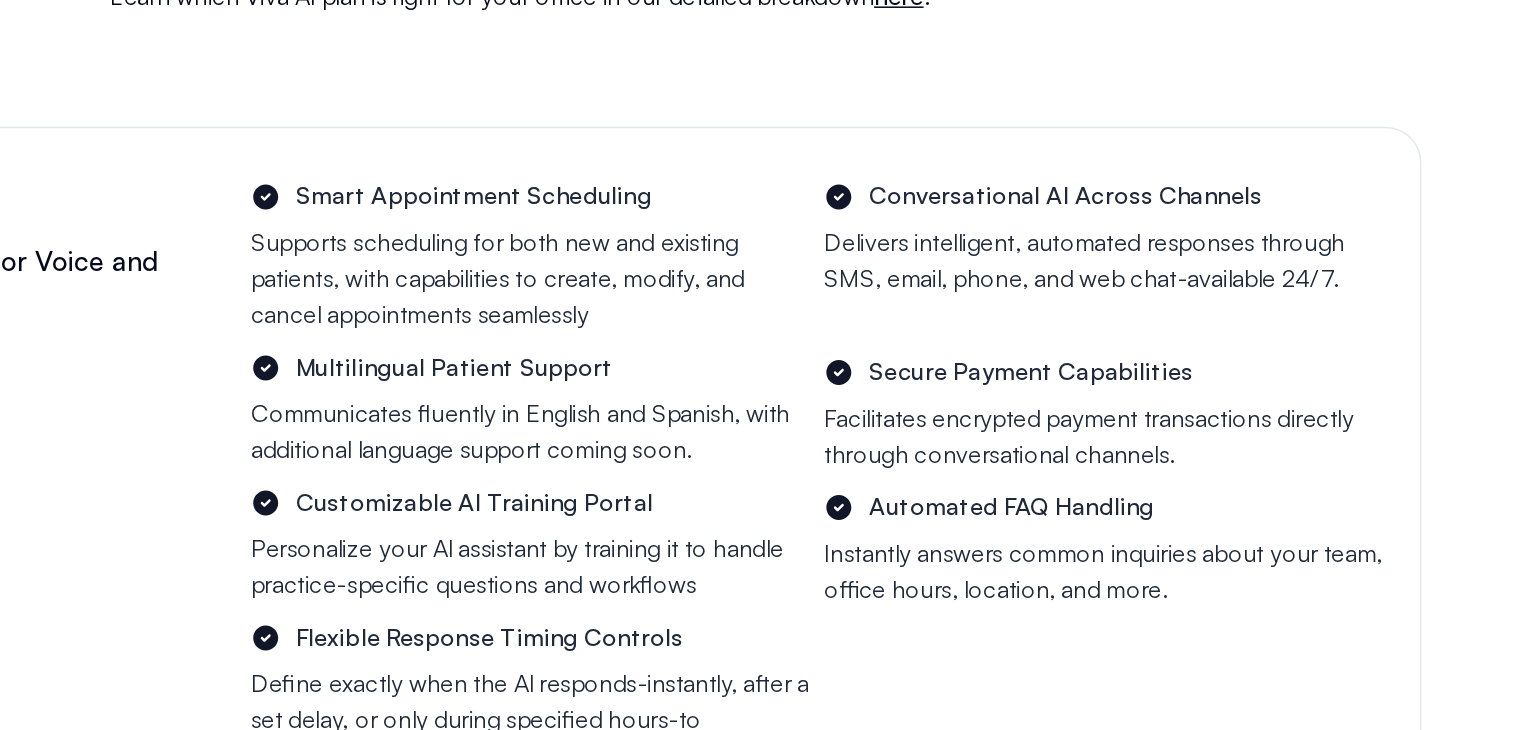 scroll, scrollTop: 7172, scrollLeft: 0, axis: vertical 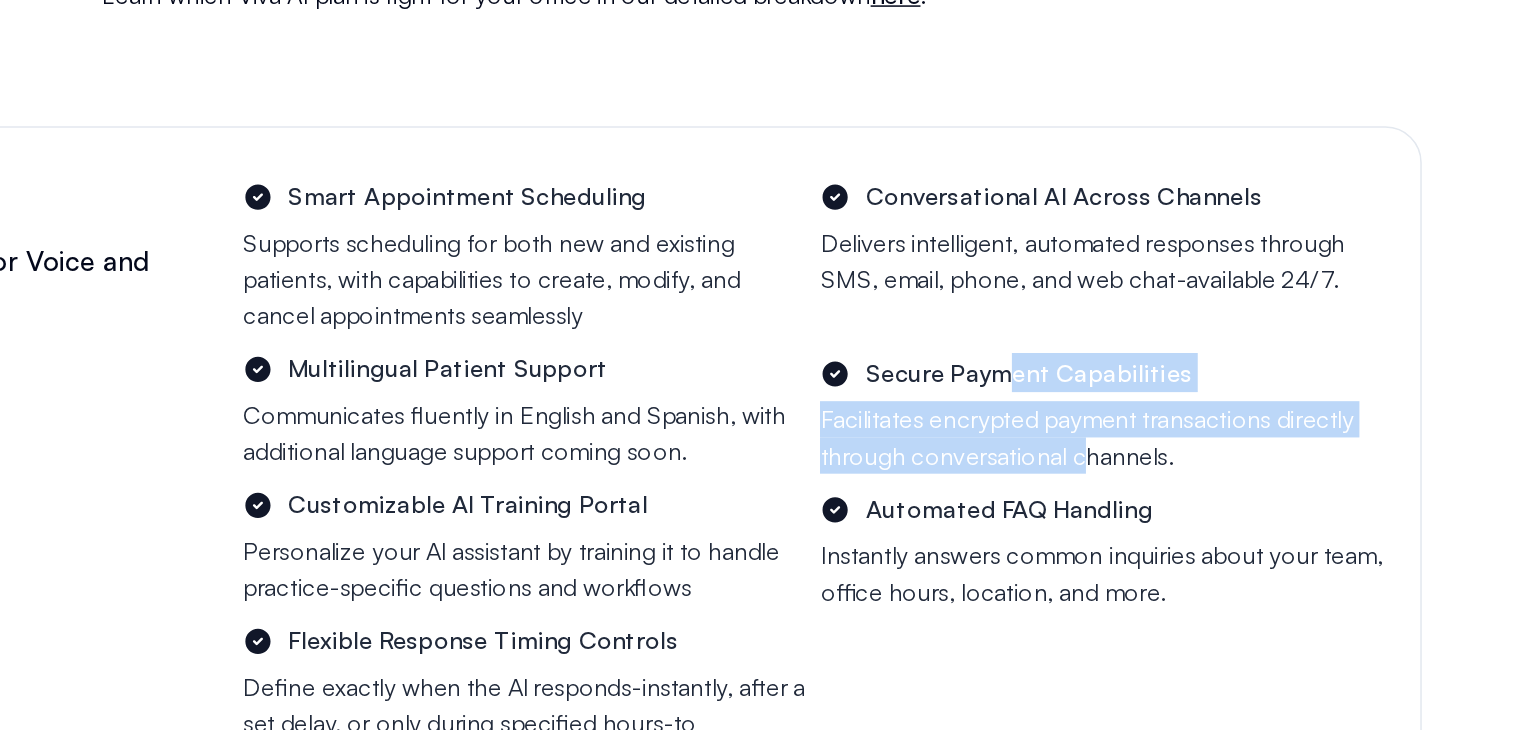 drag, startPoint x: 1088, startPoint y: 321, endPoint x: 1148, endPoint y: 363, distance: 73.239334 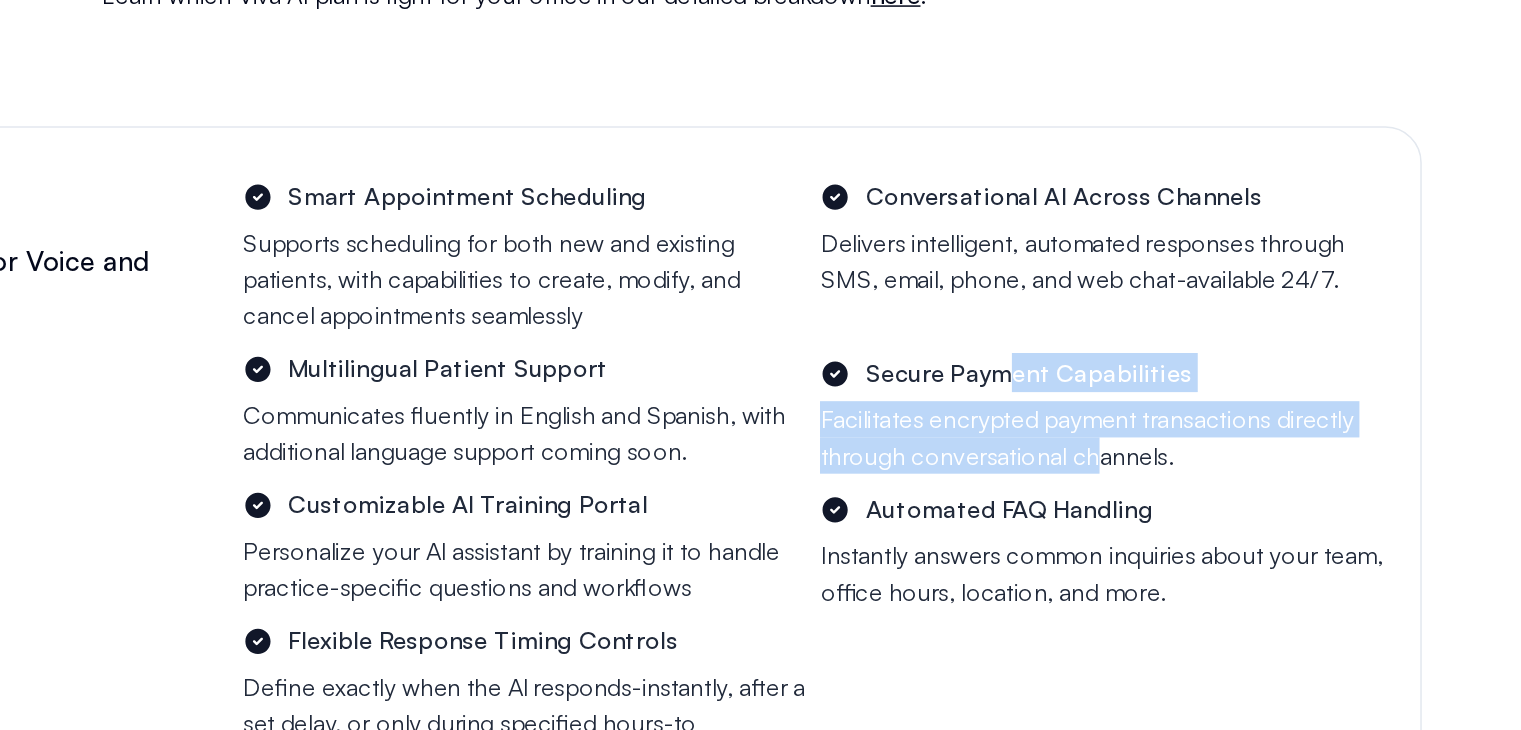 click on "Facilitates encrypted payment transactions directly through conversational channels." at bounding box center [1149, 380] 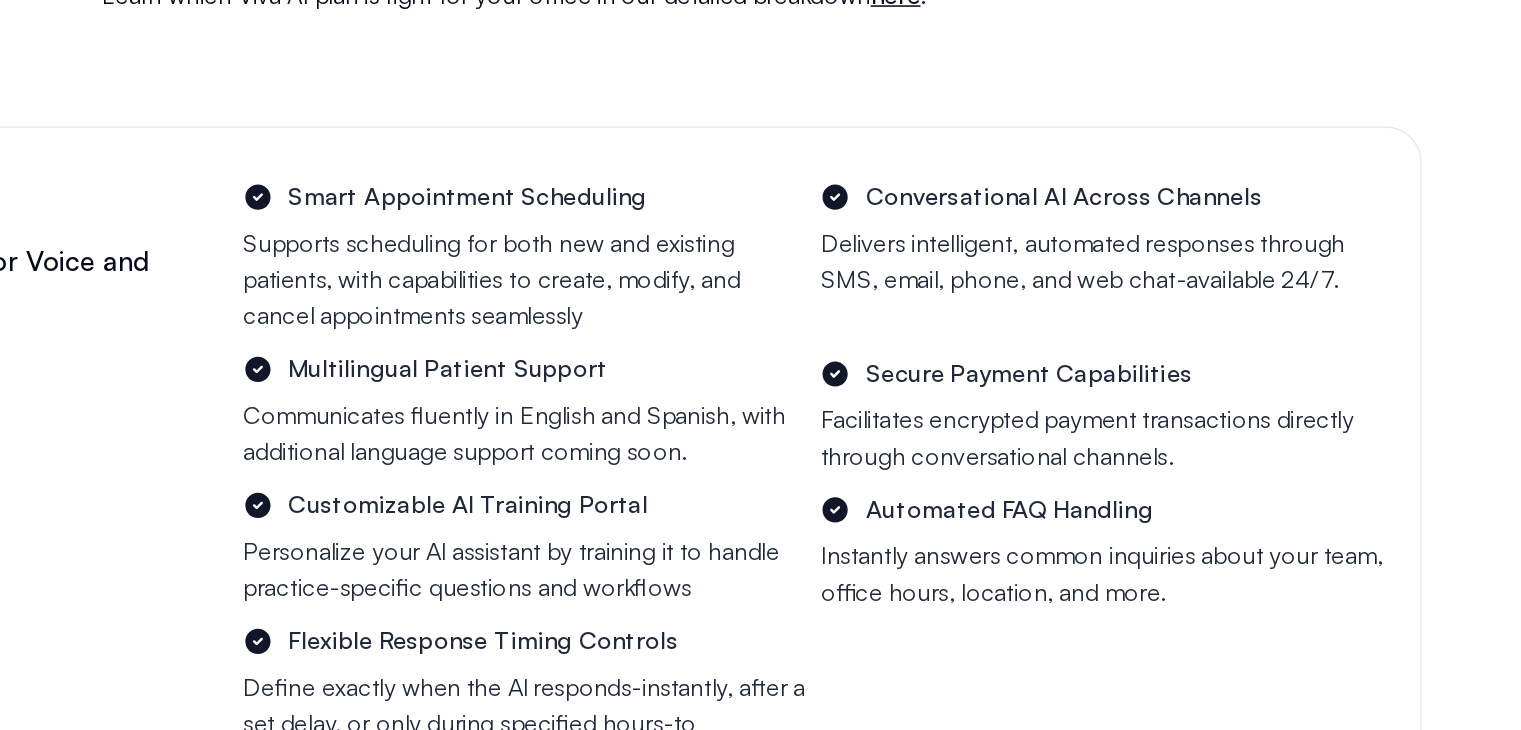 click on "Automated FAQ Handling" at bounding box center (1085, 427) 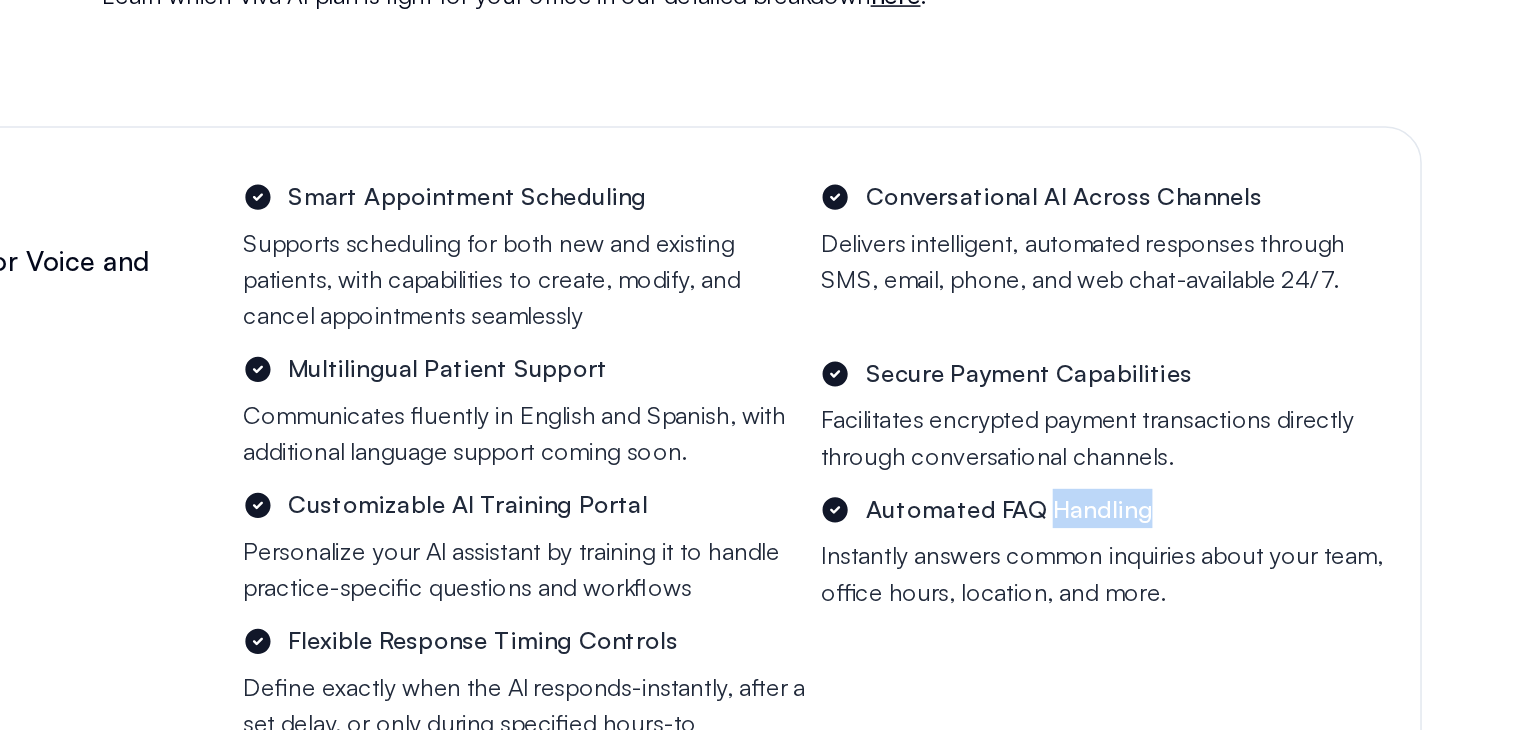 click on "Automated FAQ Handling" at bounding box center (1085, 427) 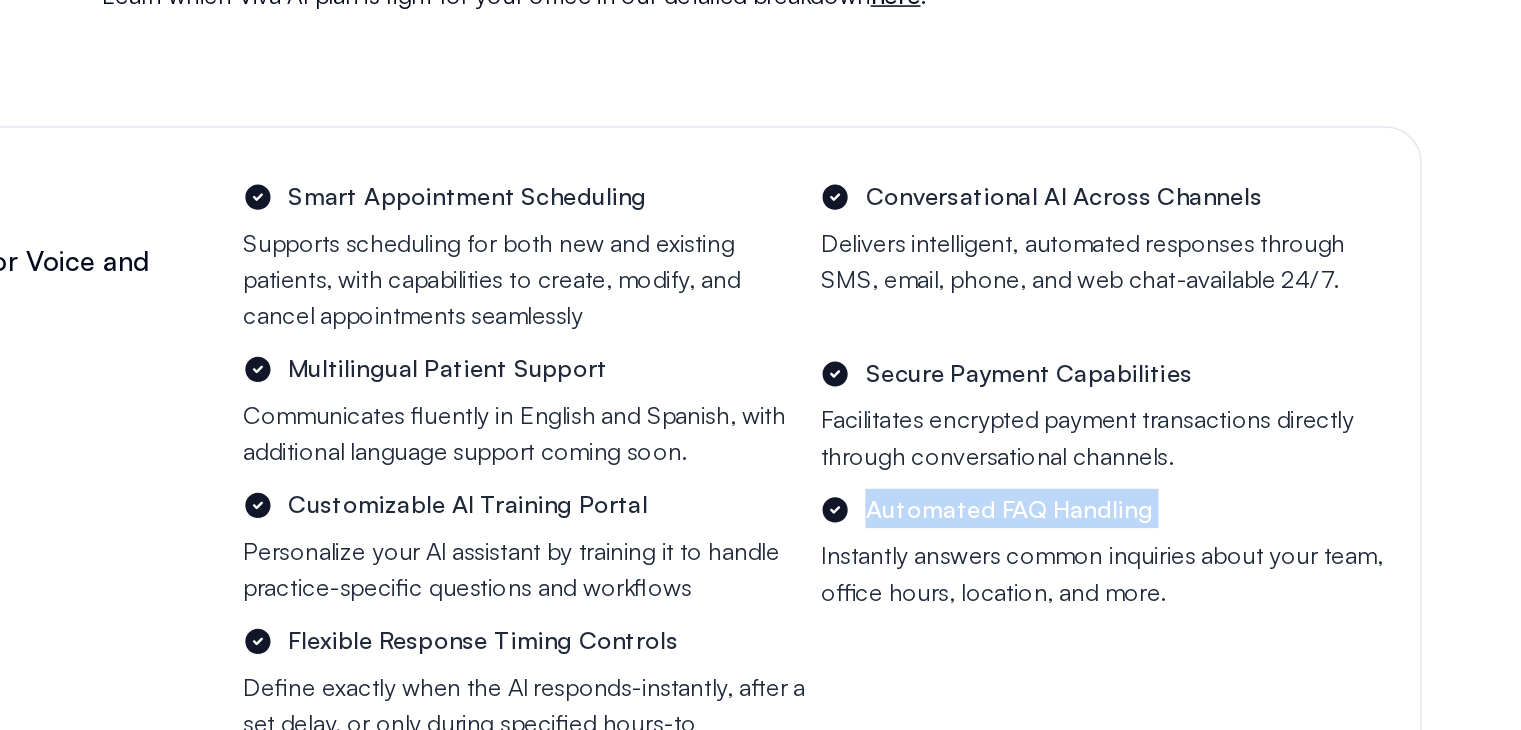 click on "Automated FAQ Handling" at bounding box center (1085, 427) 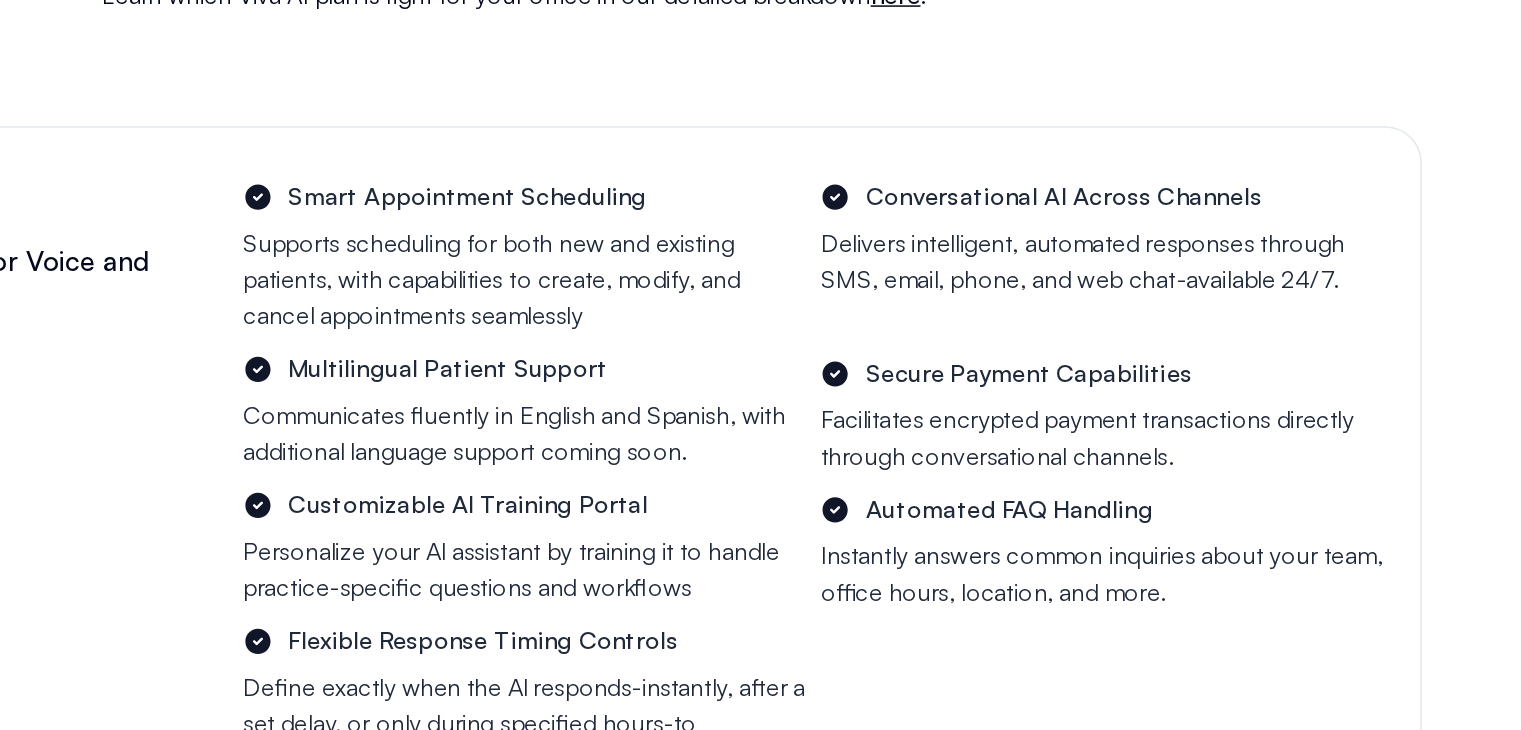 click on "Flexible Response Timing Controls" at bounding box center (763, 514) 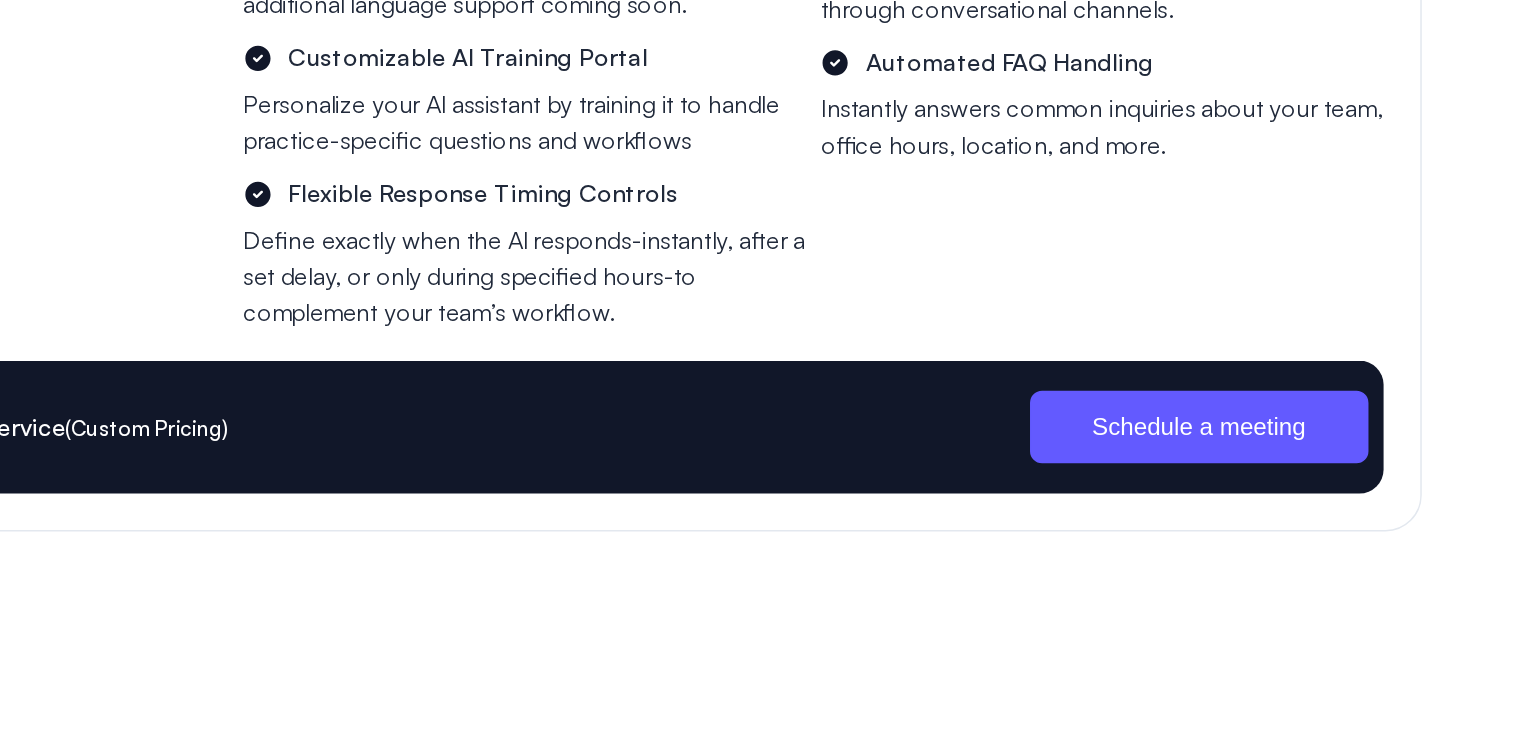 scroll, scrollTop: 7311, scrollLeft: 0, axis: vertical 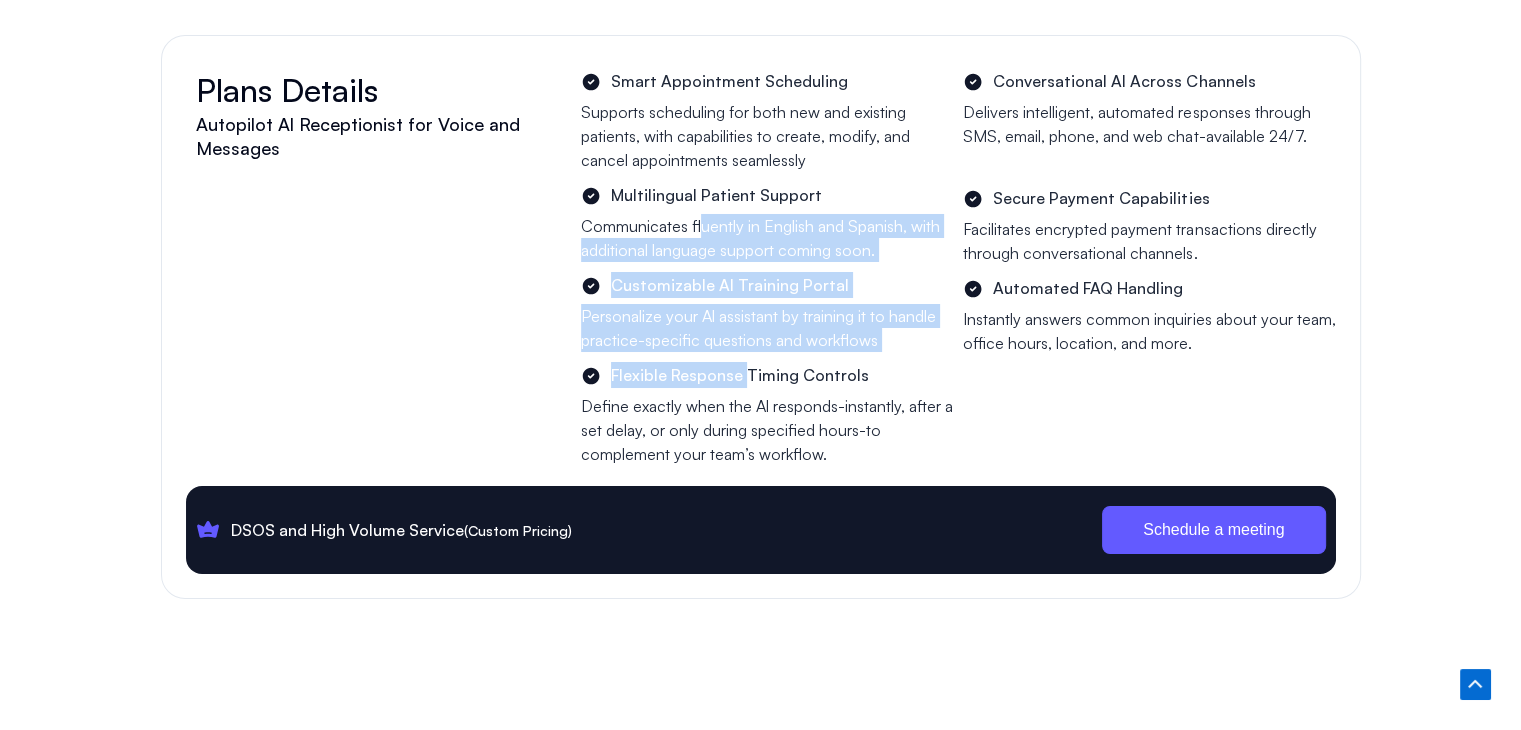drag, startPoint x: 747, startPoint y: 352, endPoint x: 694, endPoint y: 191, distance: 169.49927 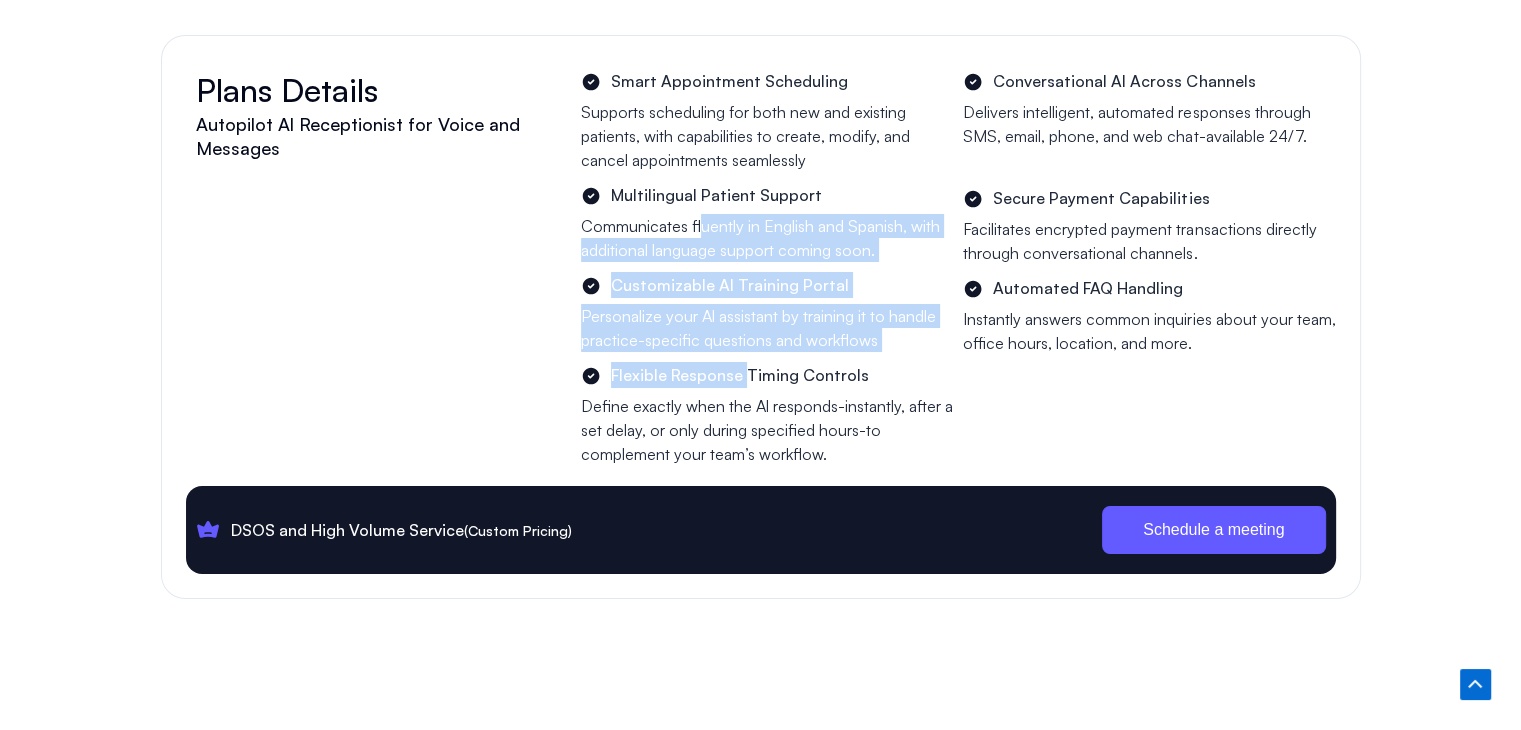 click on "Smart Appointment Scheduling
Supports scheduling for both new and existing patients, with capabilities to create, modify, and cancel appointments seamlessly
Multilingual Patient Support
Communicates fluently in English and Spanish, with additional language support coming soon.
Customizable Al Training Portal
Personalize your Al assistant by training it to handle practice-specific questions and workflows
Flexible Response Timing Controls" at bounding box center (767, 267) 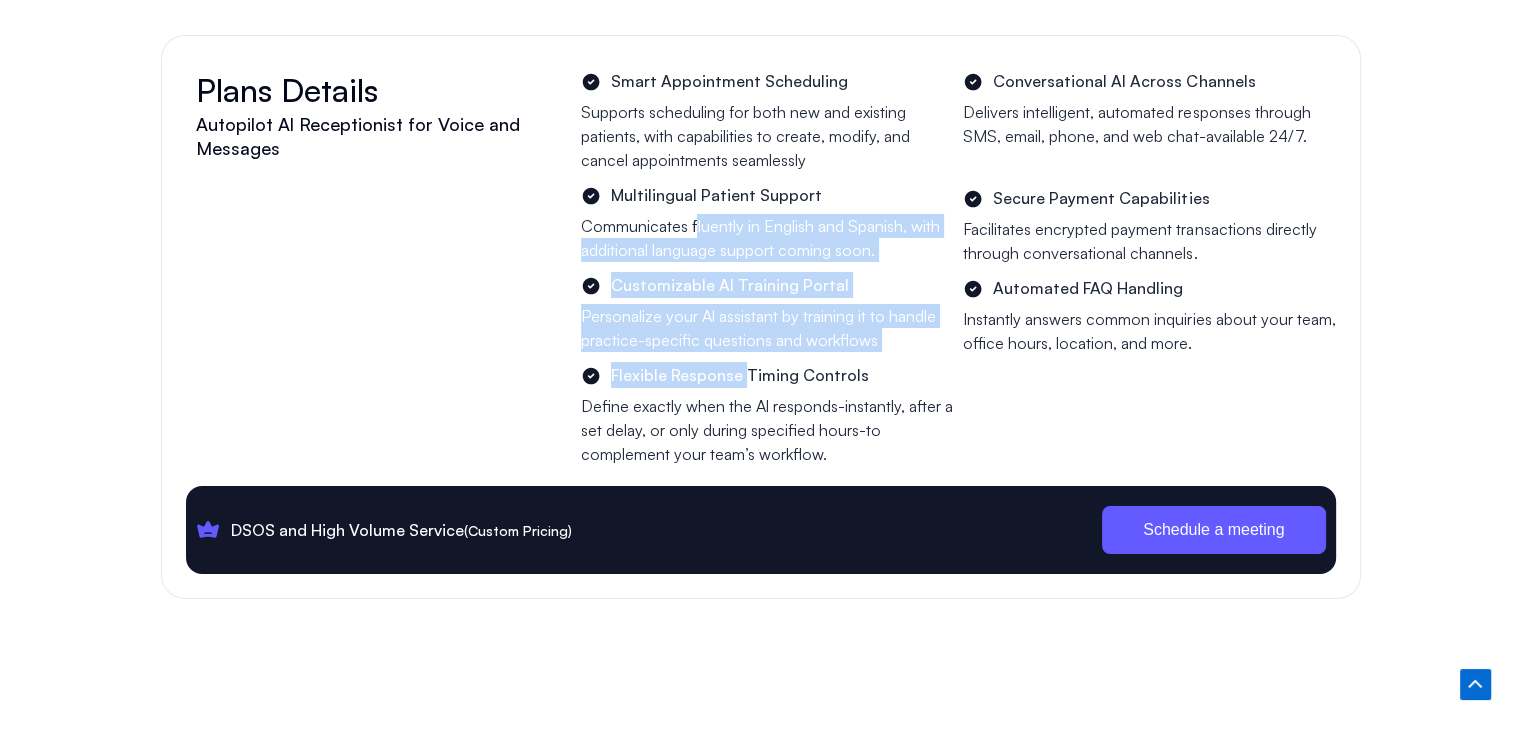 click on "Communicates fluently in English and Spanish, with additional language support coming soon." at bounding box center (767, 238) 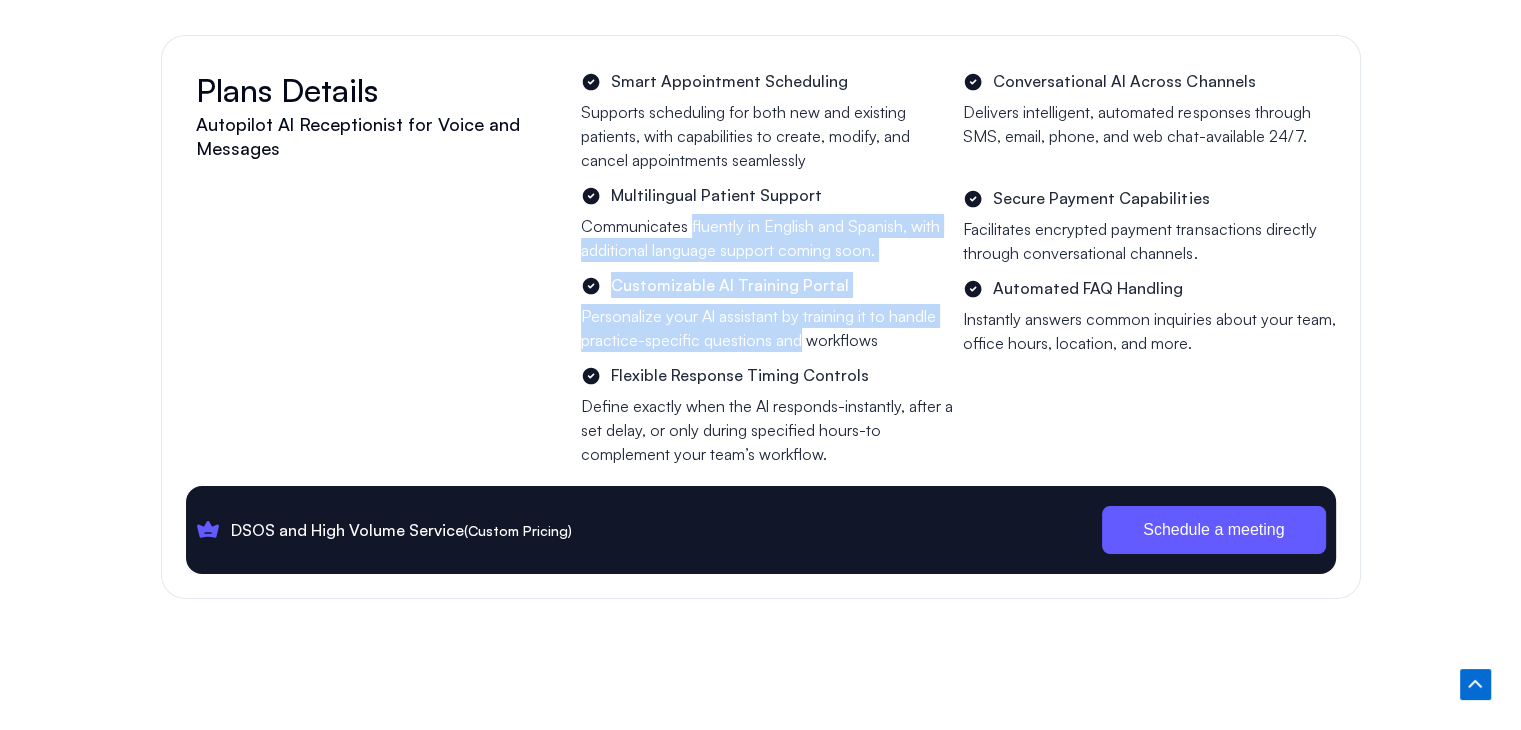 drag, startPoint x: 694, startPoint y: 191, endPoint x: 788, endPoint y: 320, distance: 159.61516 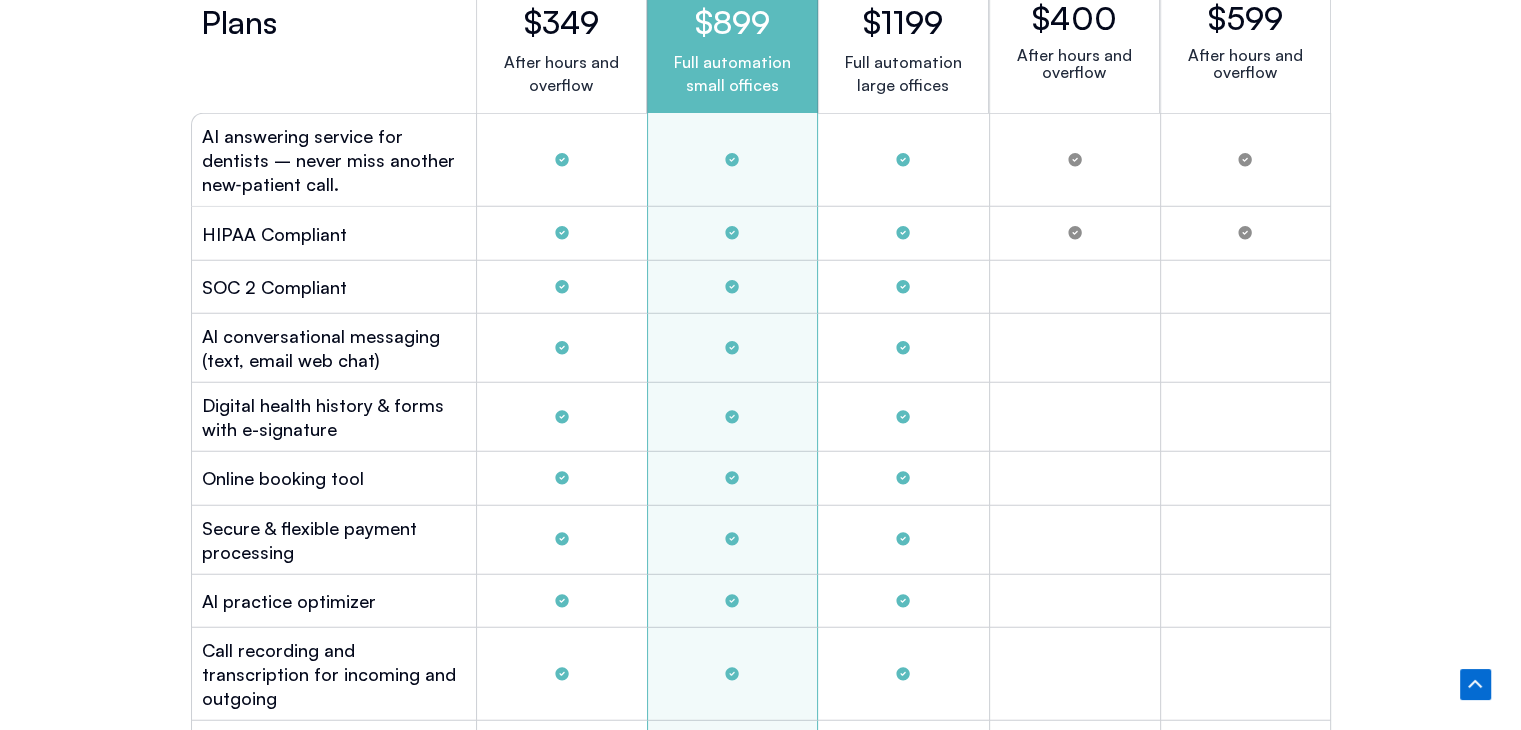 scroll, scrollTop: 5620, scrollLeft: 0, axis: vertical 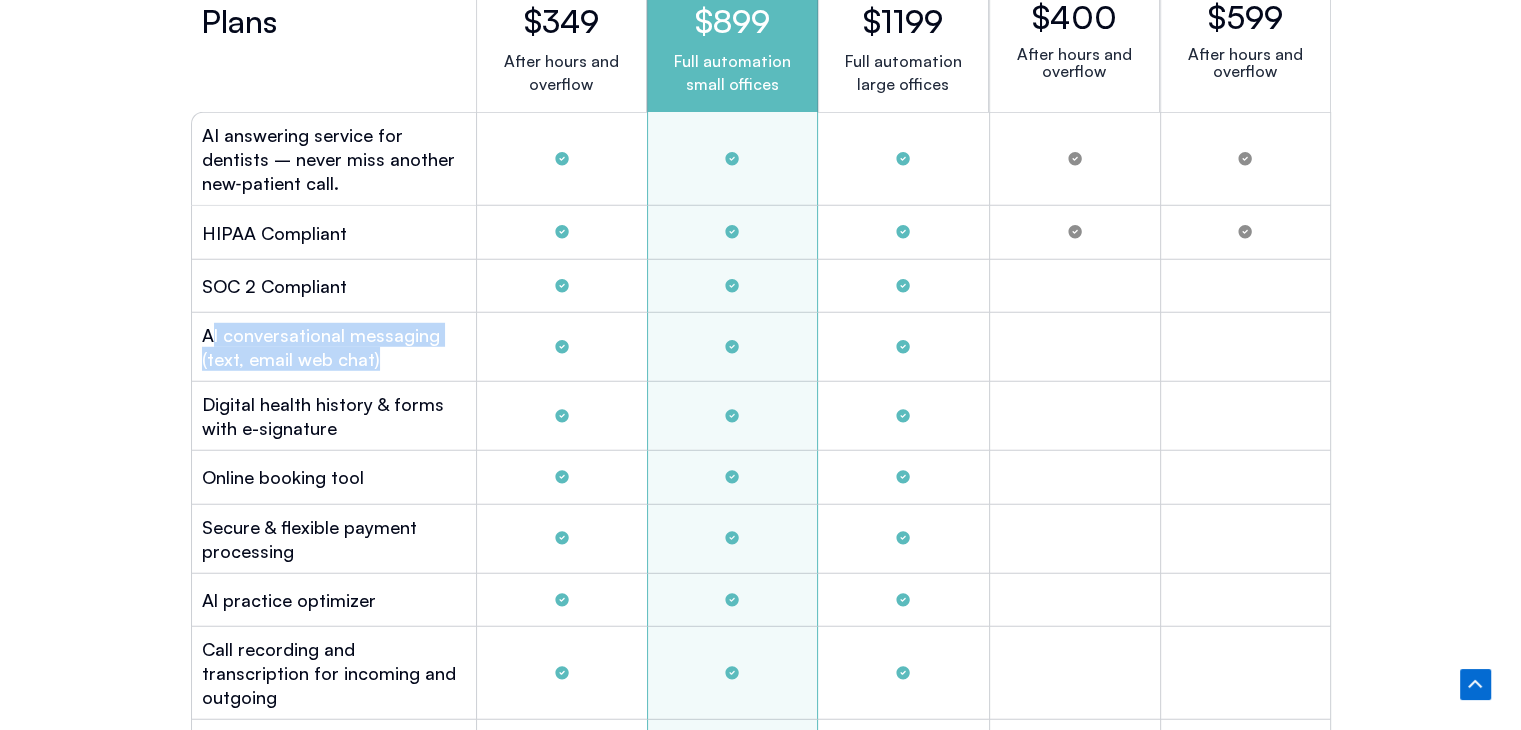 drag, startPoint x: 404, startPoint y: 376, endPoint x: 208, endPoint y: 333, distance: 200.6614 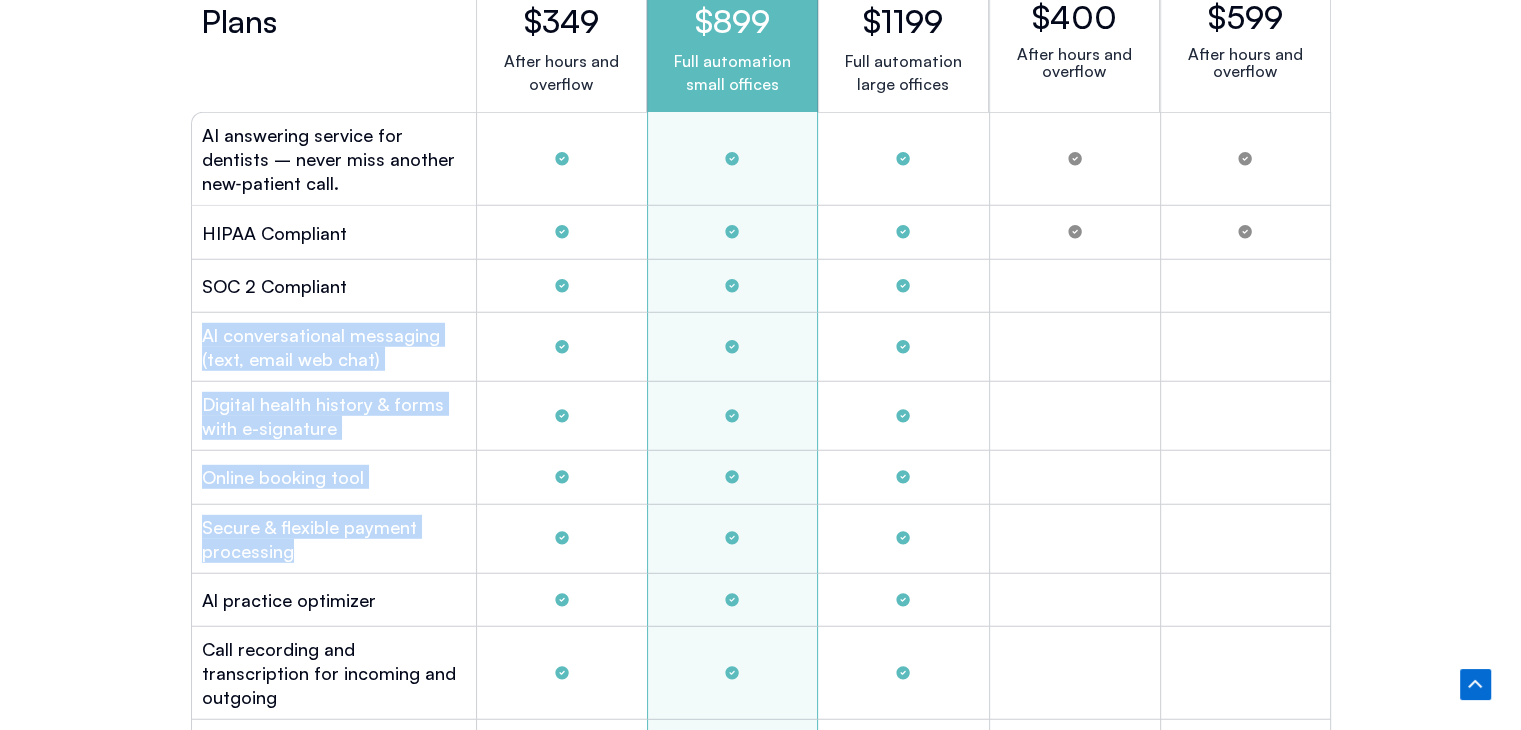 drag, startPoint x: 185, startPoint y: 333, endPoint x: 338, endPoint y: 566, distance: 278.74362 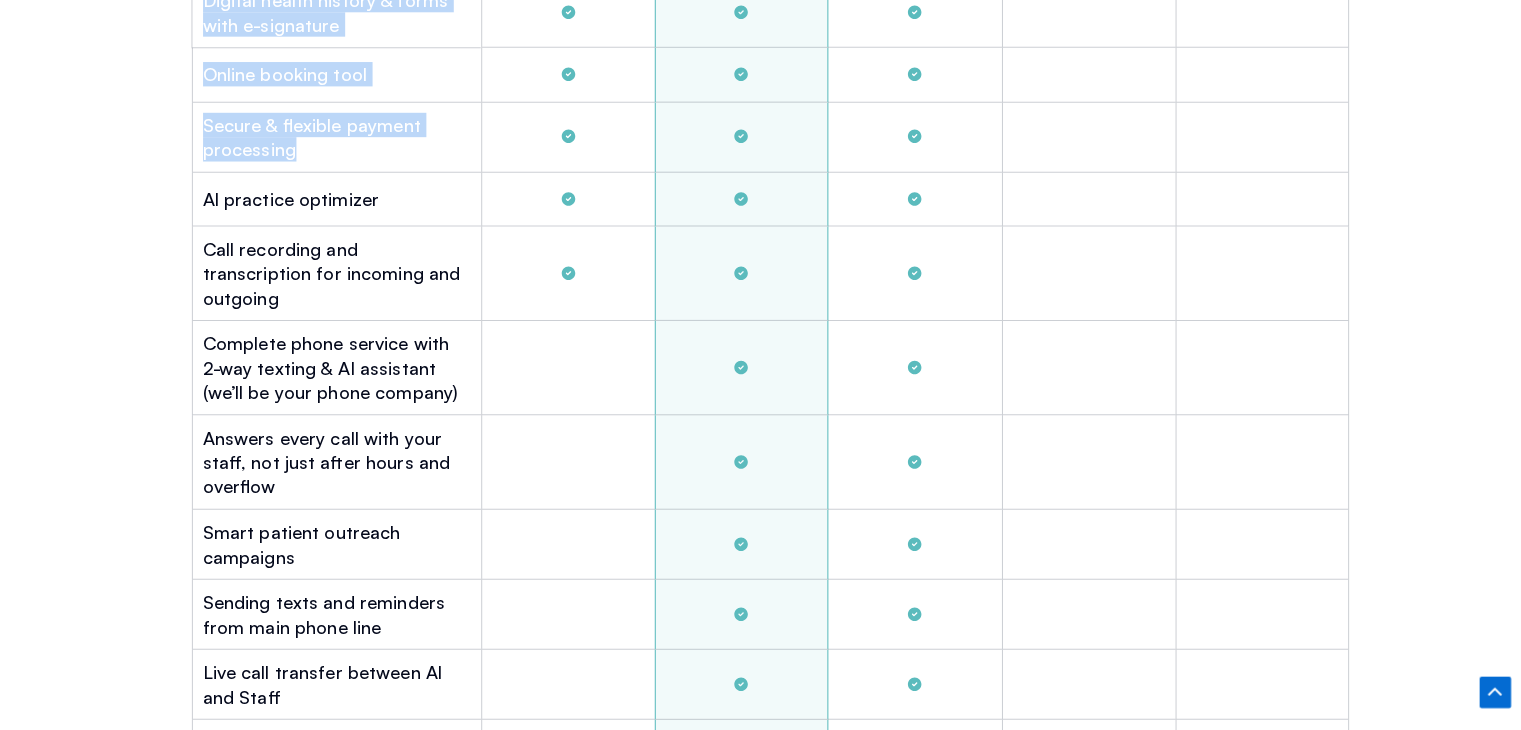 scroll, scrollTop: 6021, scrollLeft: 0, axis: vertical 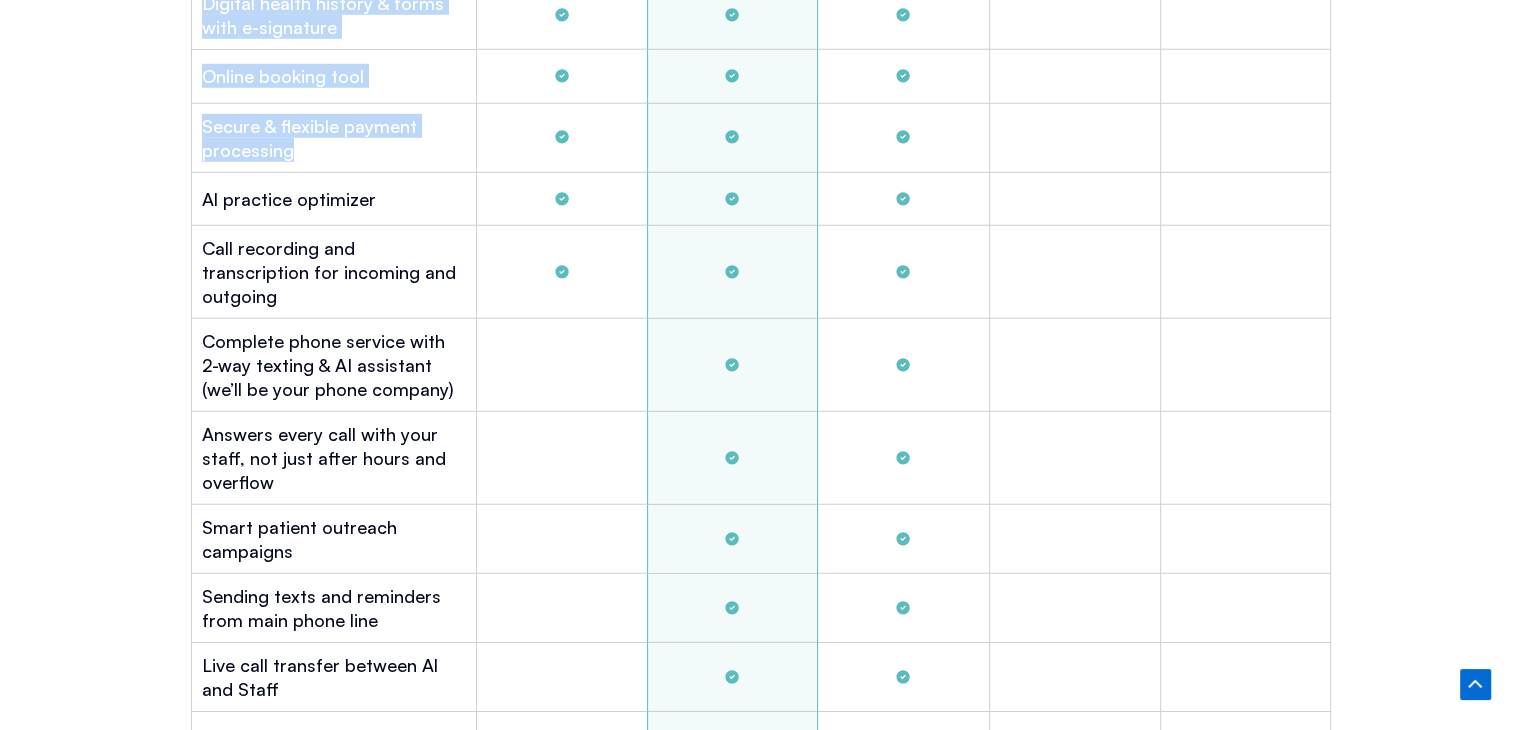 copy on "Al conversational messaging (text, email web chat)
Digital health history & forms
with e-signature
Online booking tool
Al conversational messaging (text, email web chat)
Secure & flexible payment
processing" 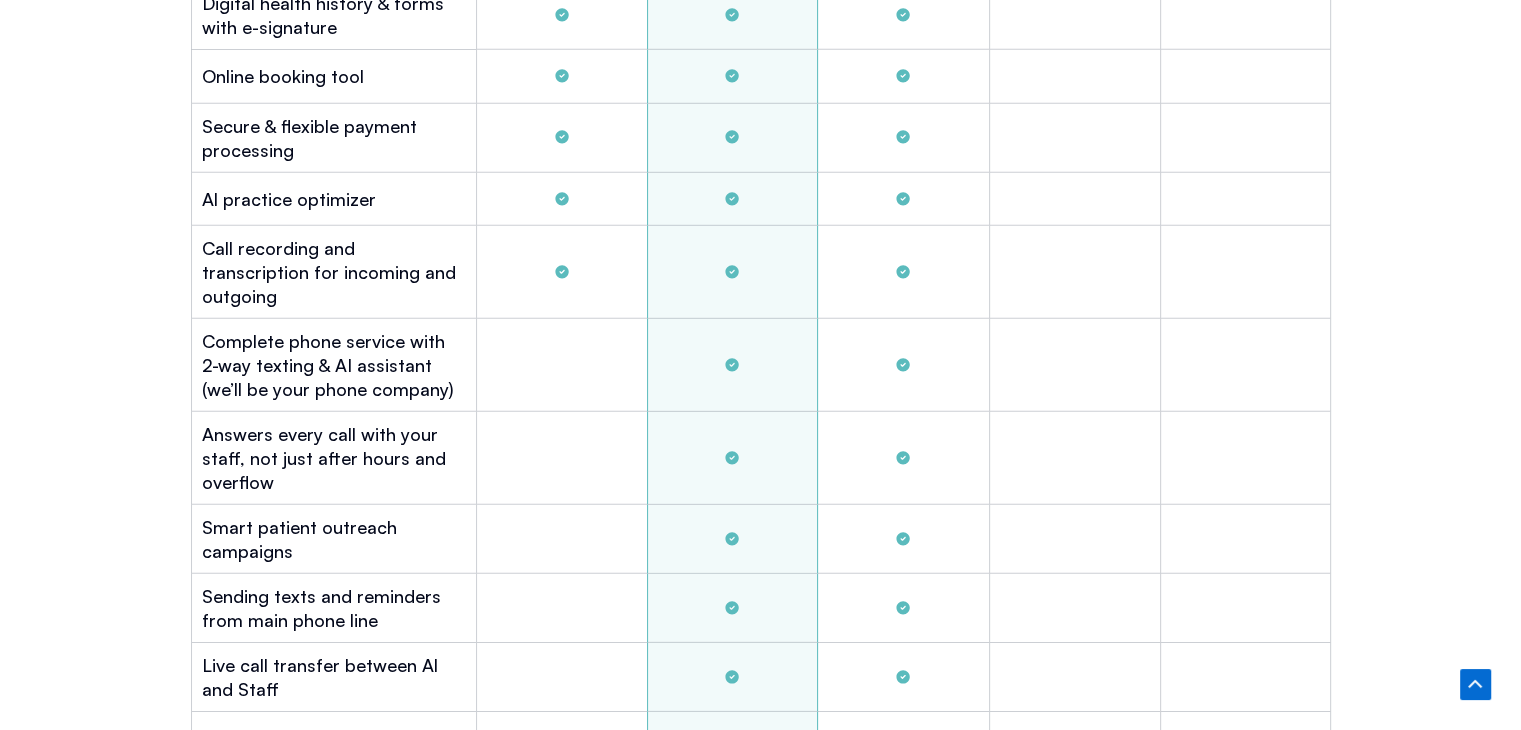 click at bounding box center (732, 365) 